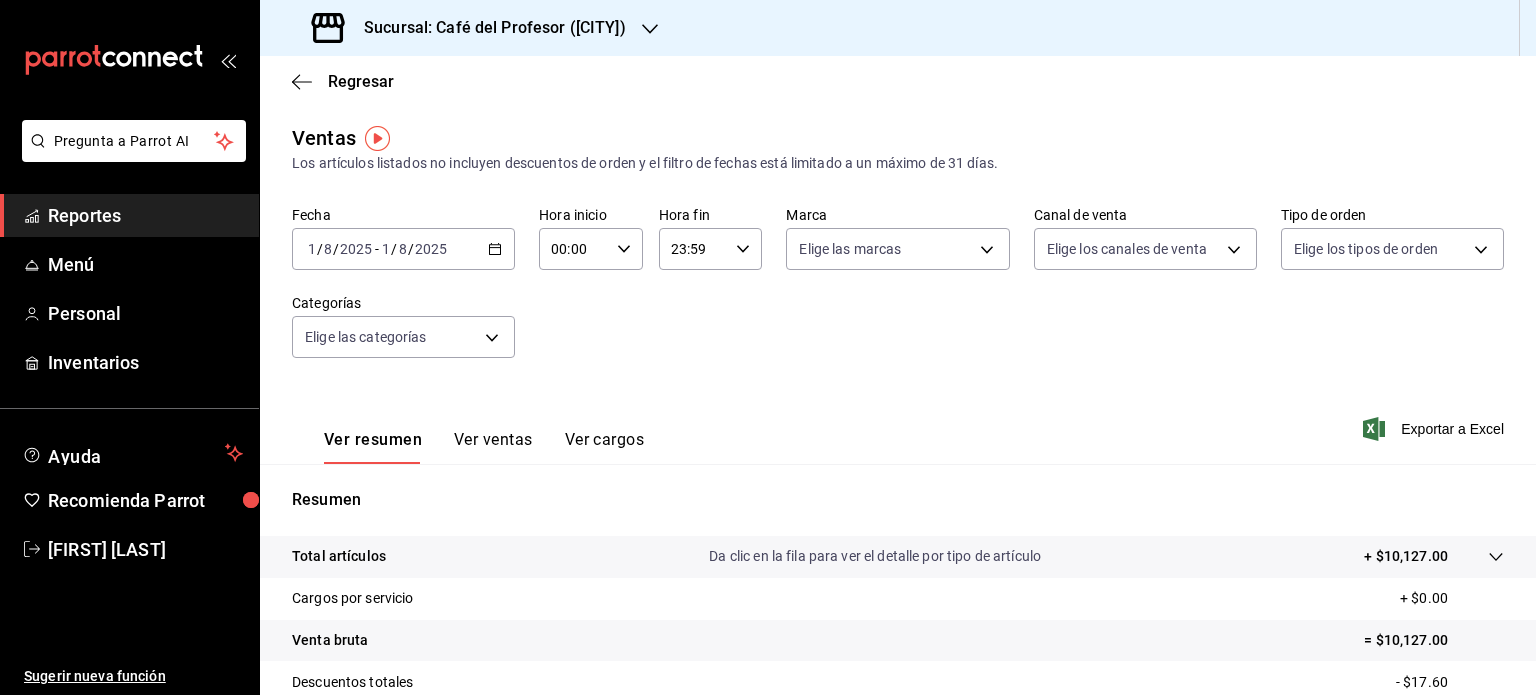 scroll, scrollTop: 0, scrollLeft: 0, axis: both 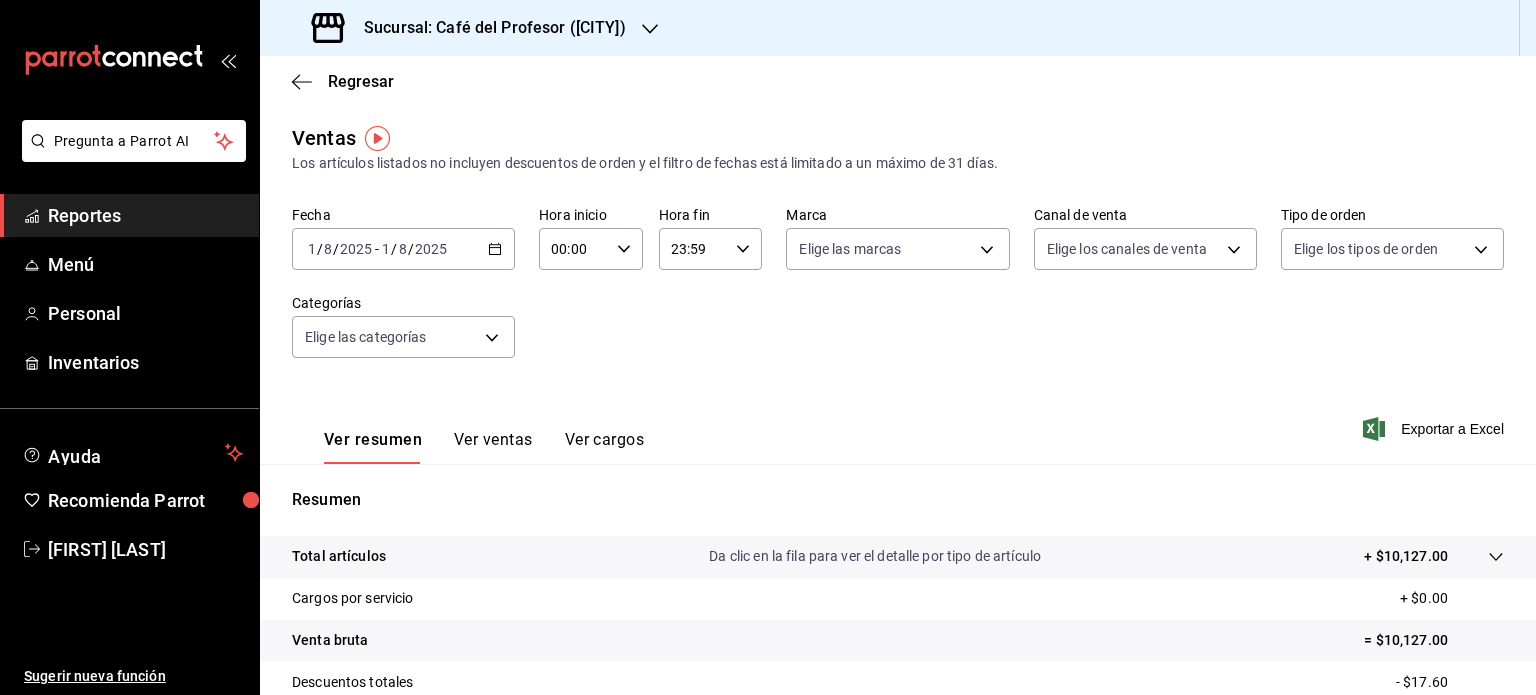 click 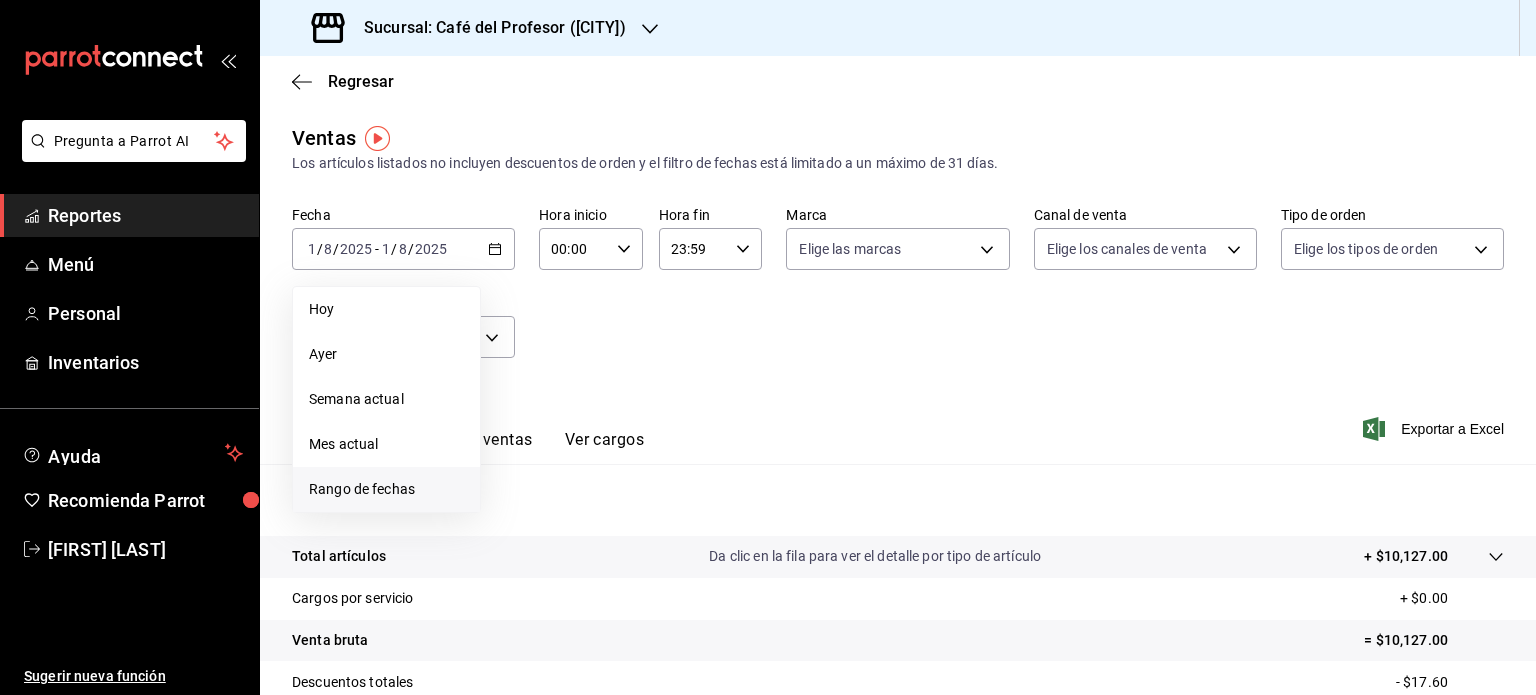click on "Rango de fechas" at bounding box center (386, 489) 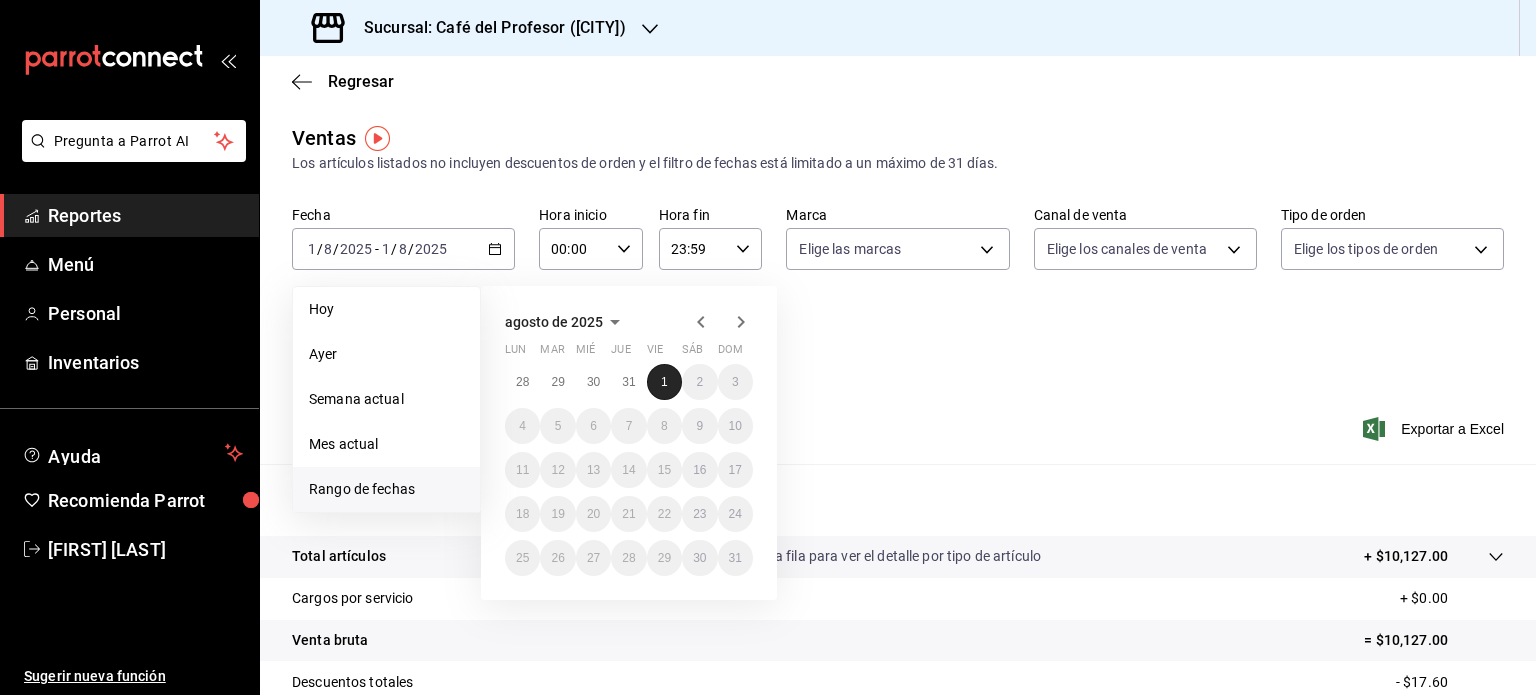 click on "1" at bounding box center [664, 382] 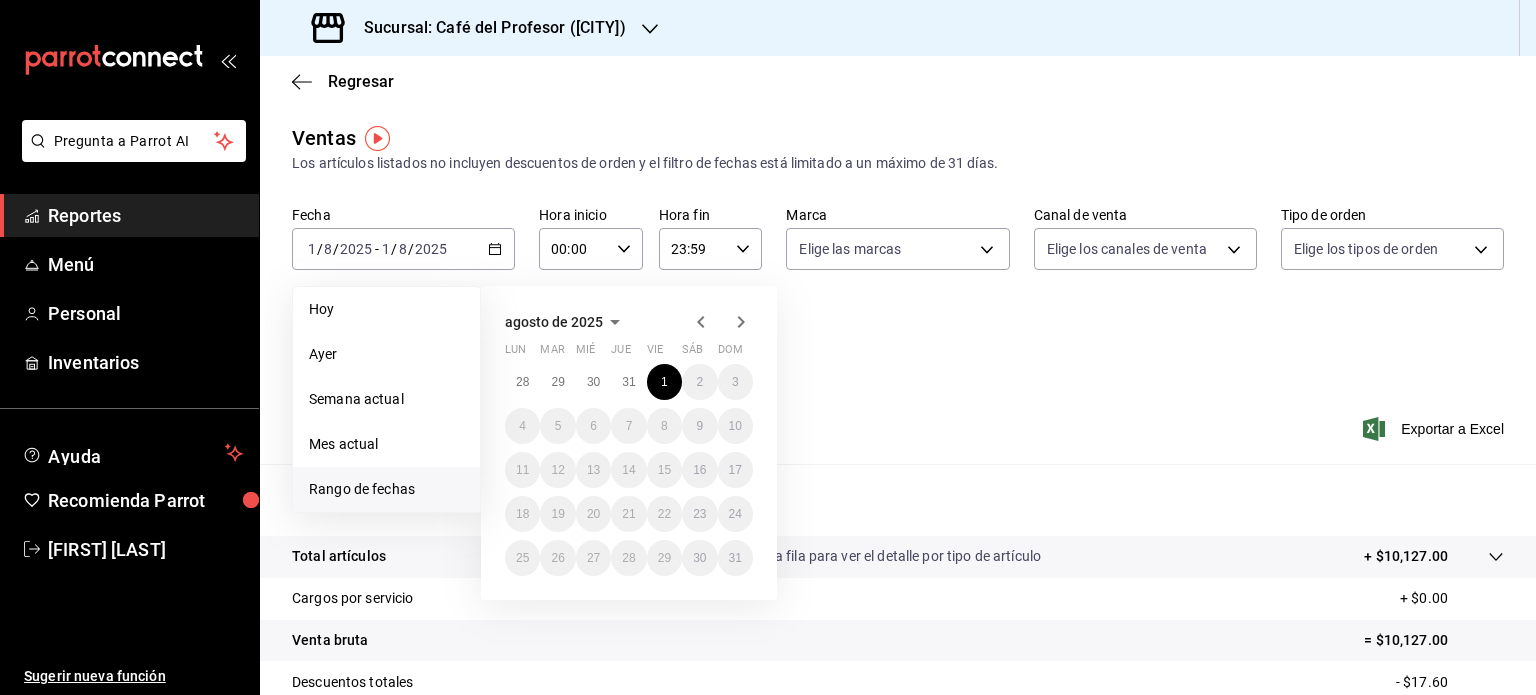 click 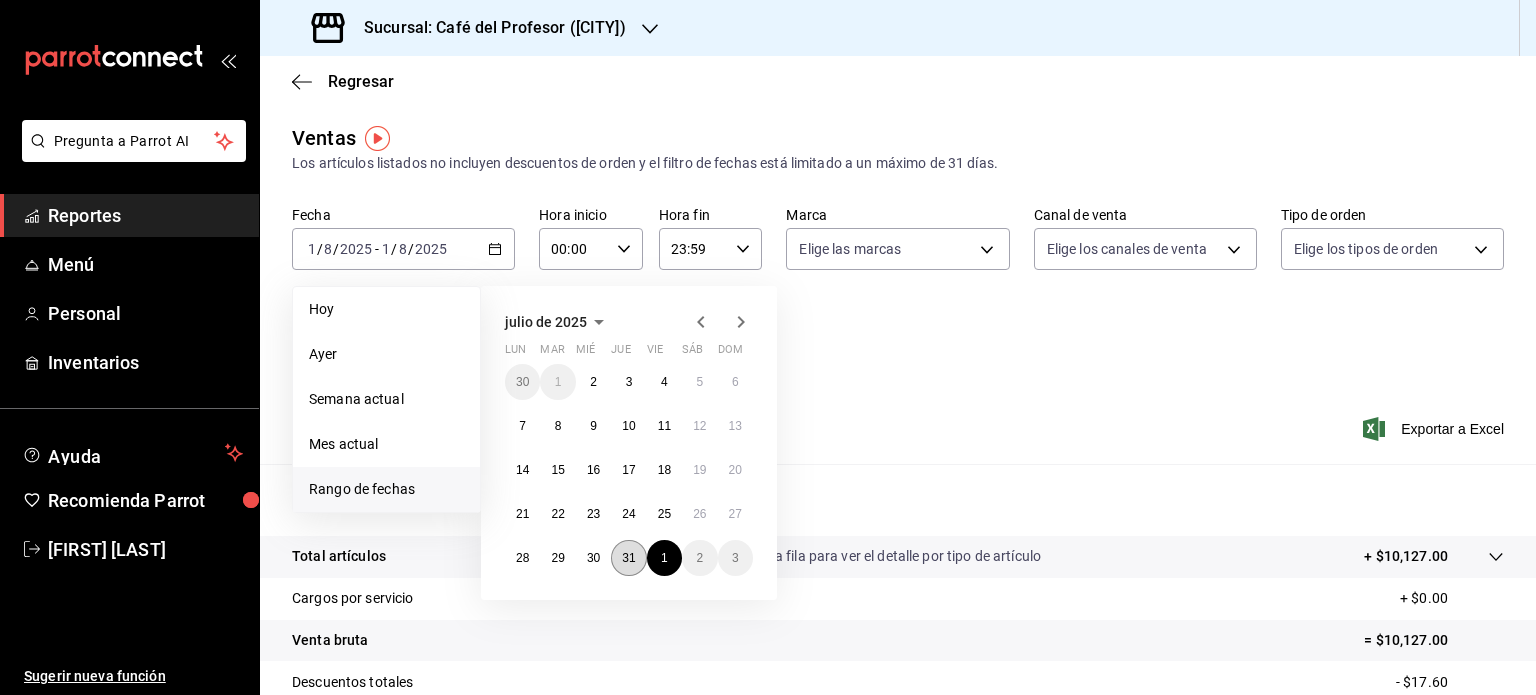 click on "31" at bounding box center [628, 558] 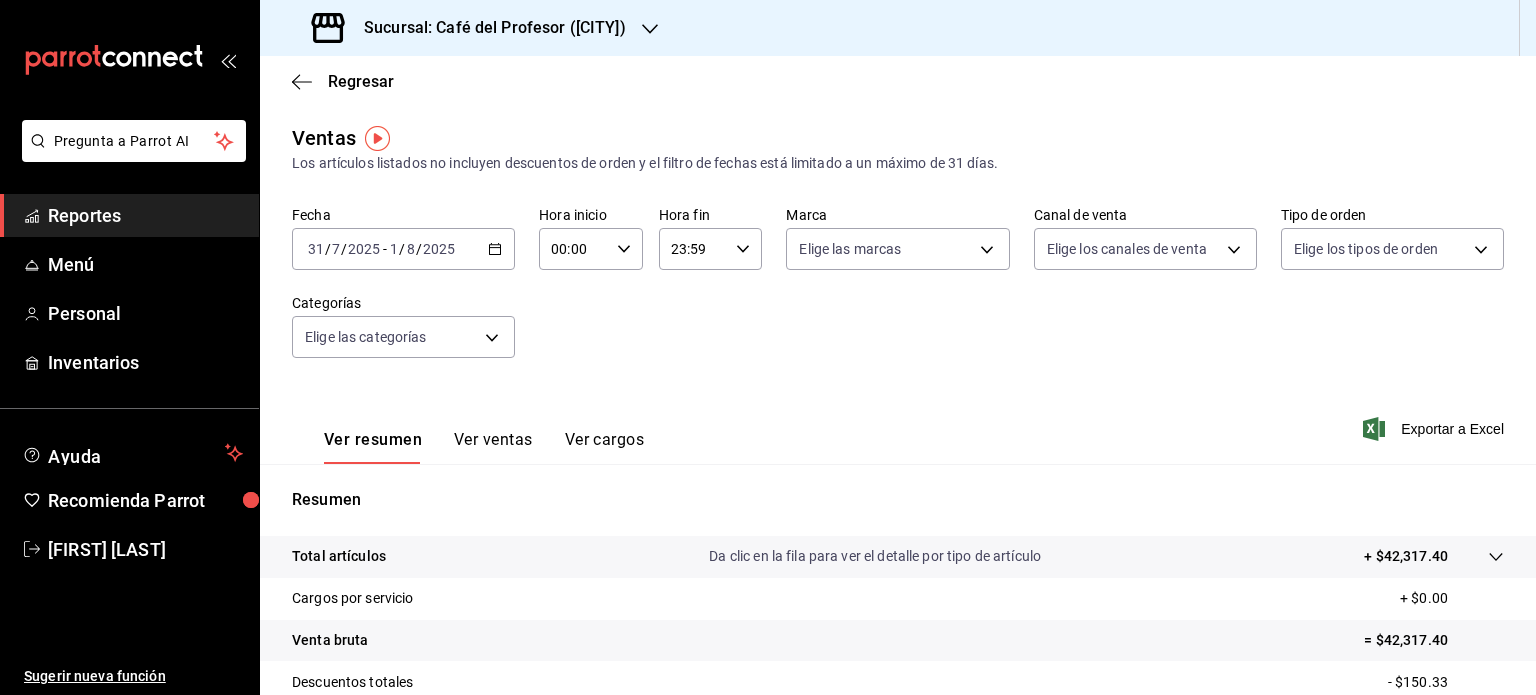 click 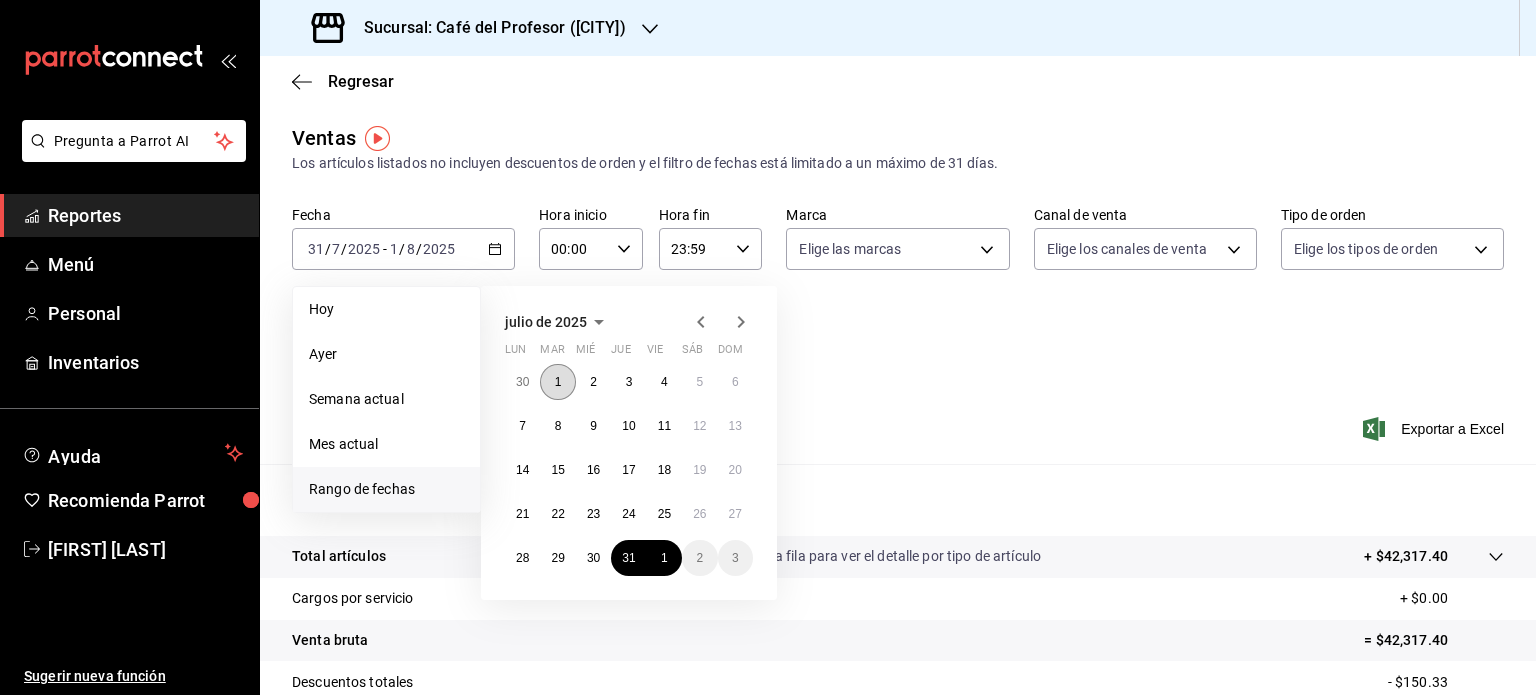 click on "1" at bounding box center [557, 382] 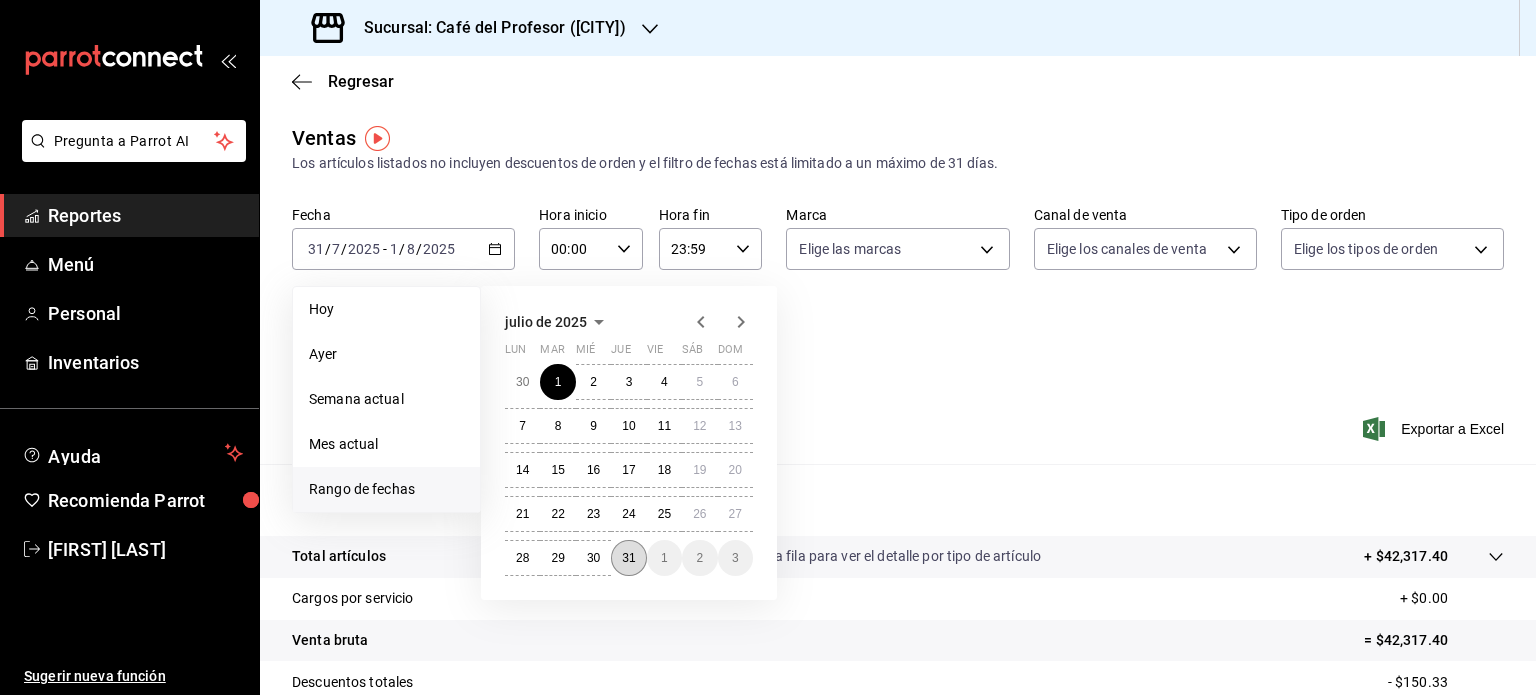 click on "31" at bounding box center (628, 558) 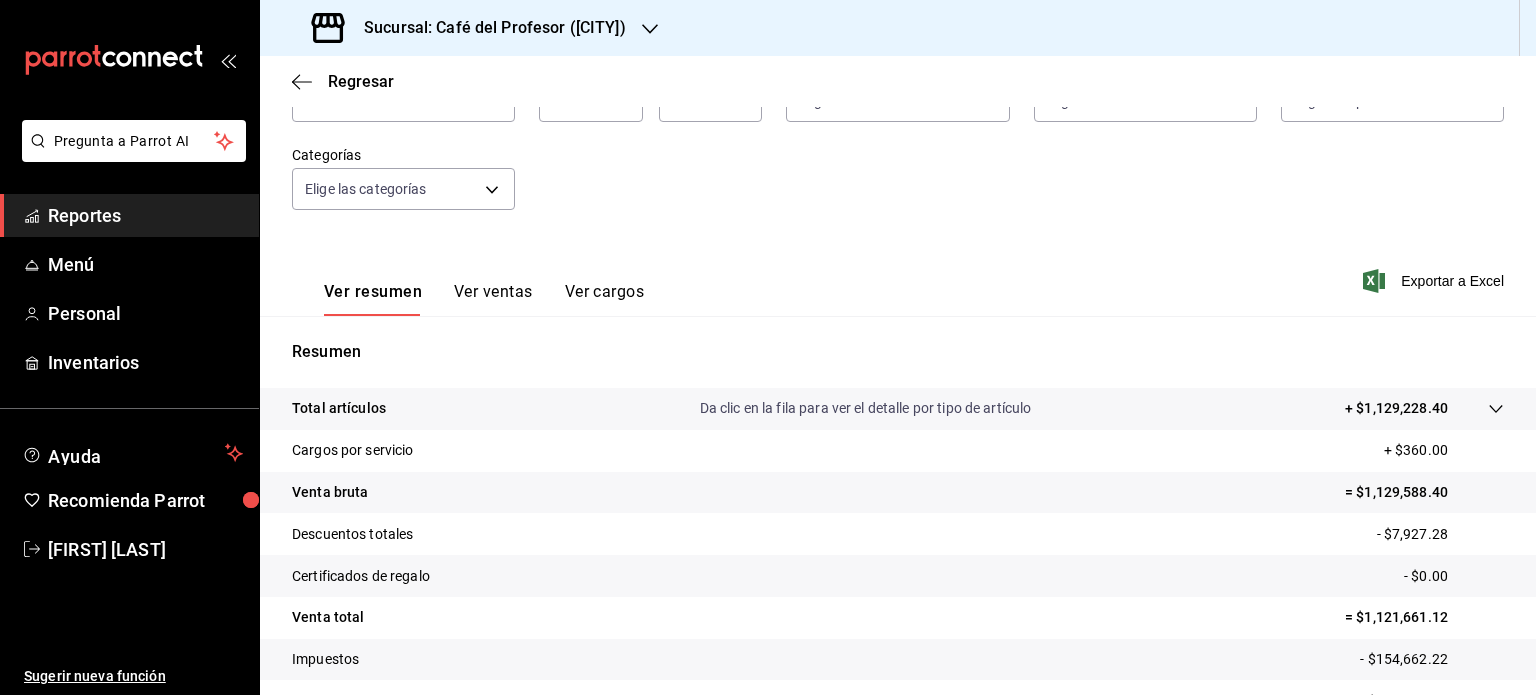 scroll, scrollTop: 160, scrollLeft: 0, axis: vertical 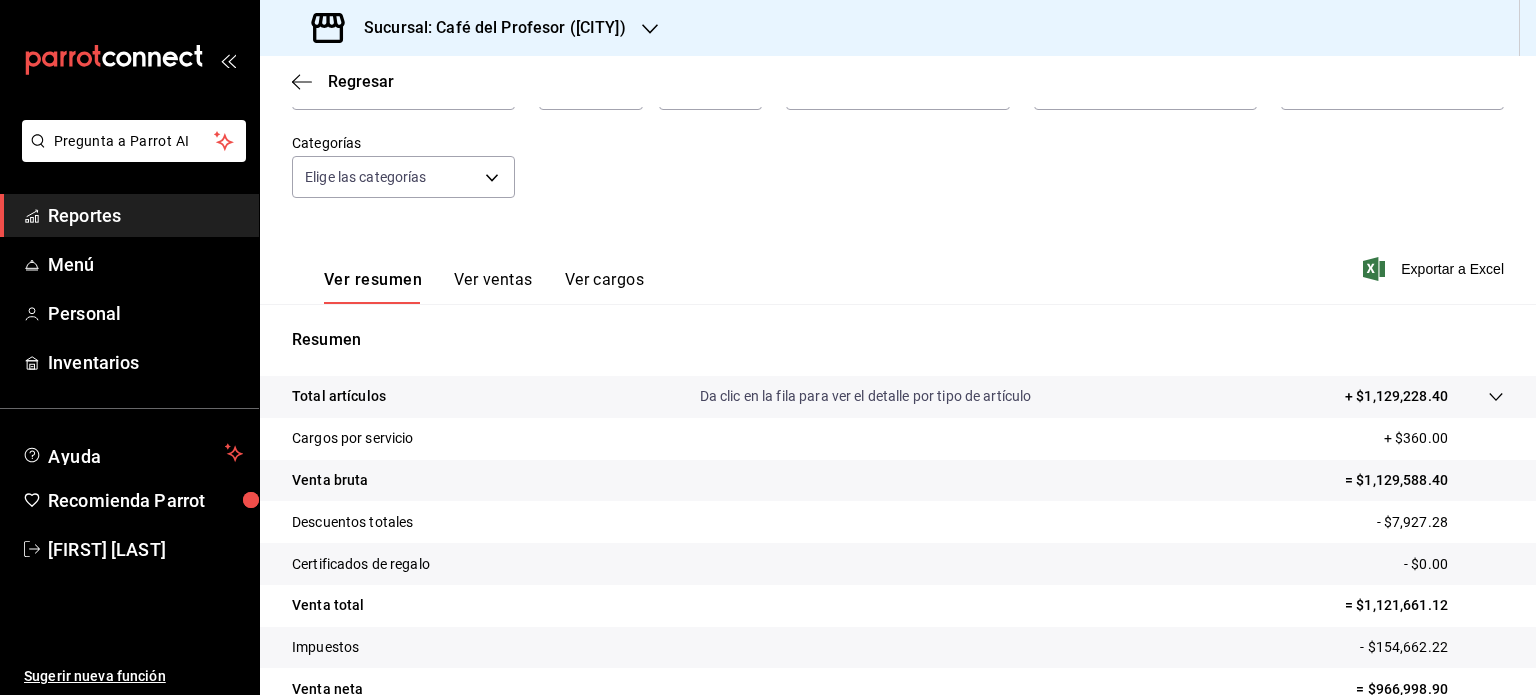 click 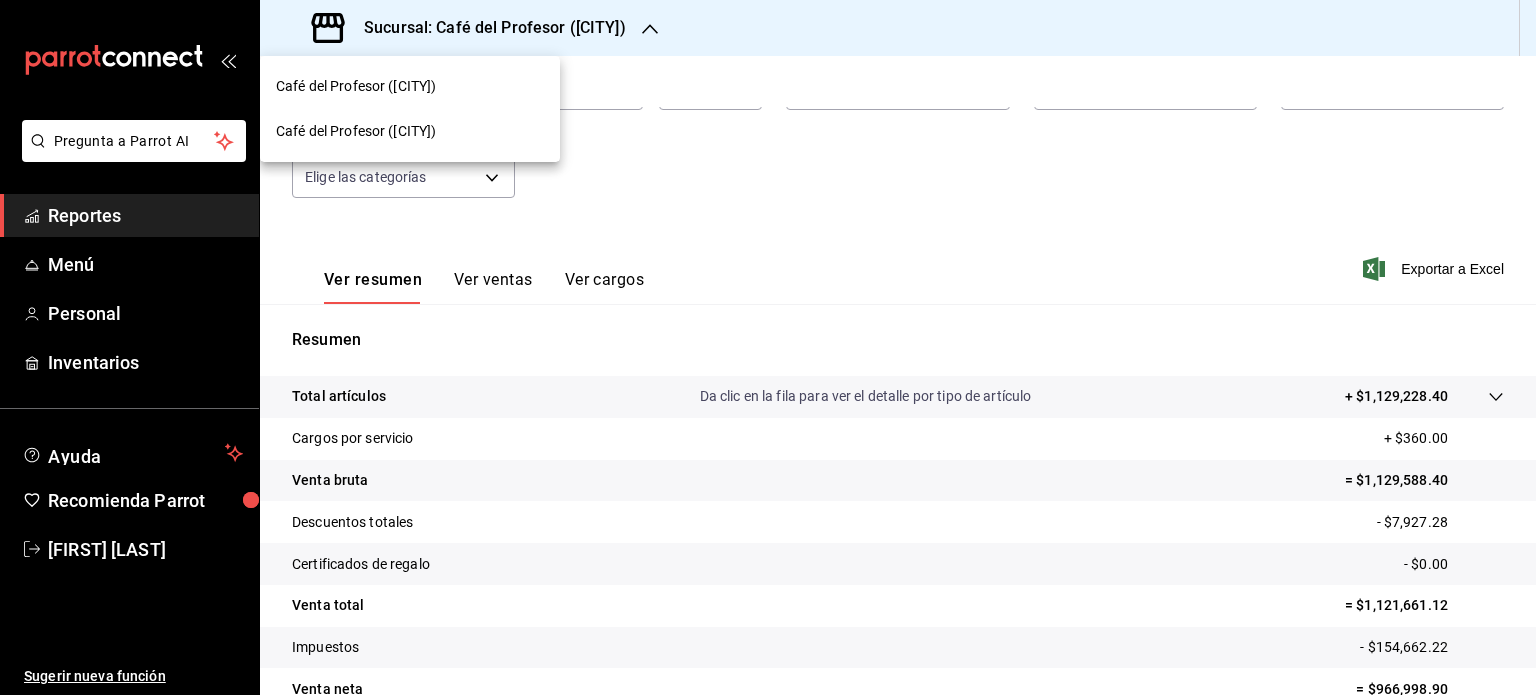 click on "Café del Profesor ([CITY])" at bounding box center [410, 131] 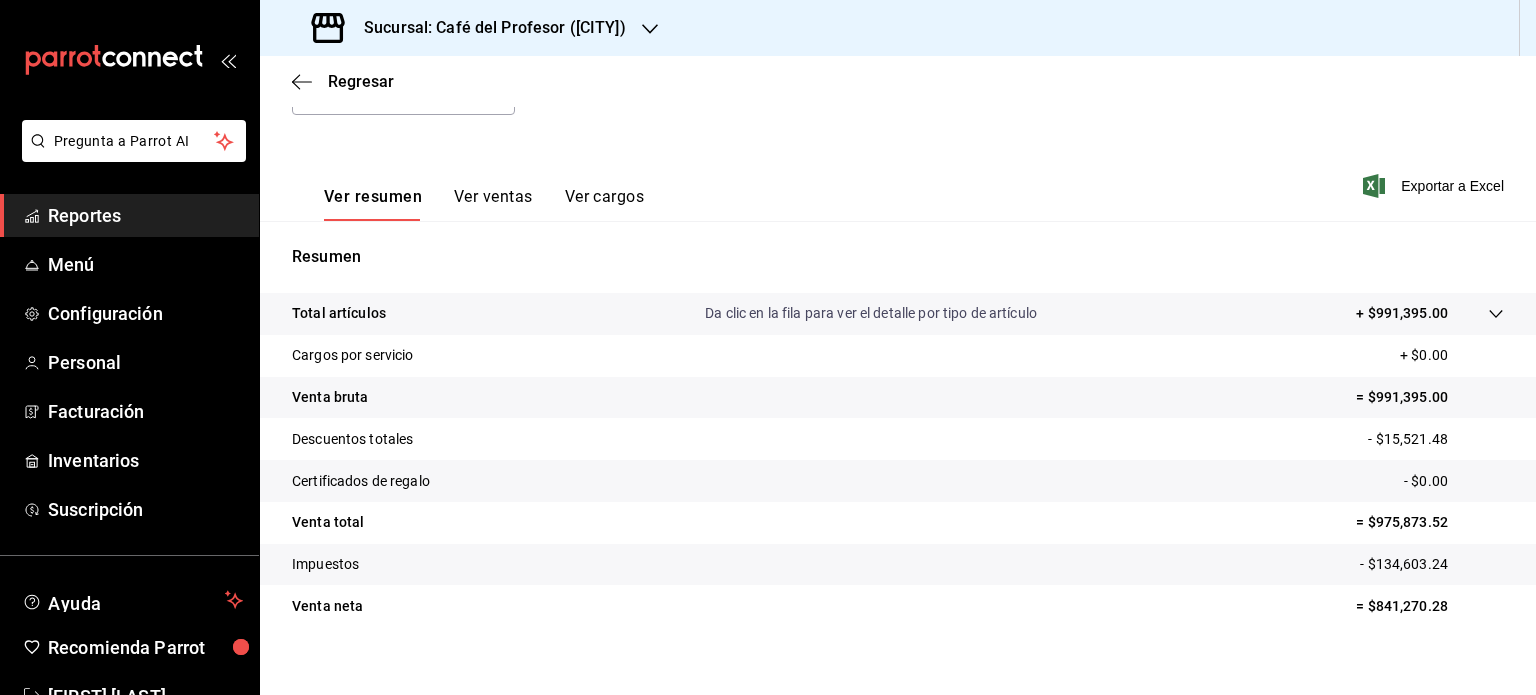 scroll, scrollTop: 244, scrollLeft: 0, axis: vertical 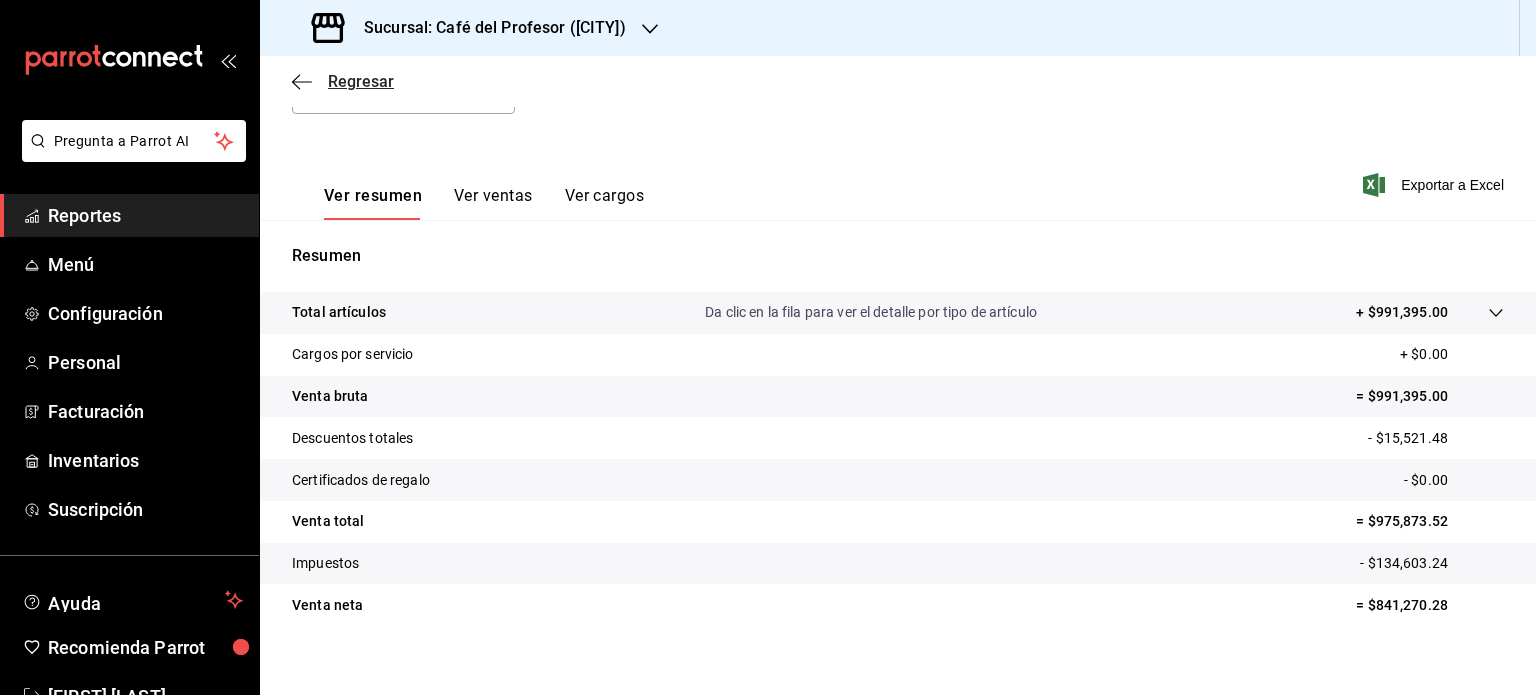 click 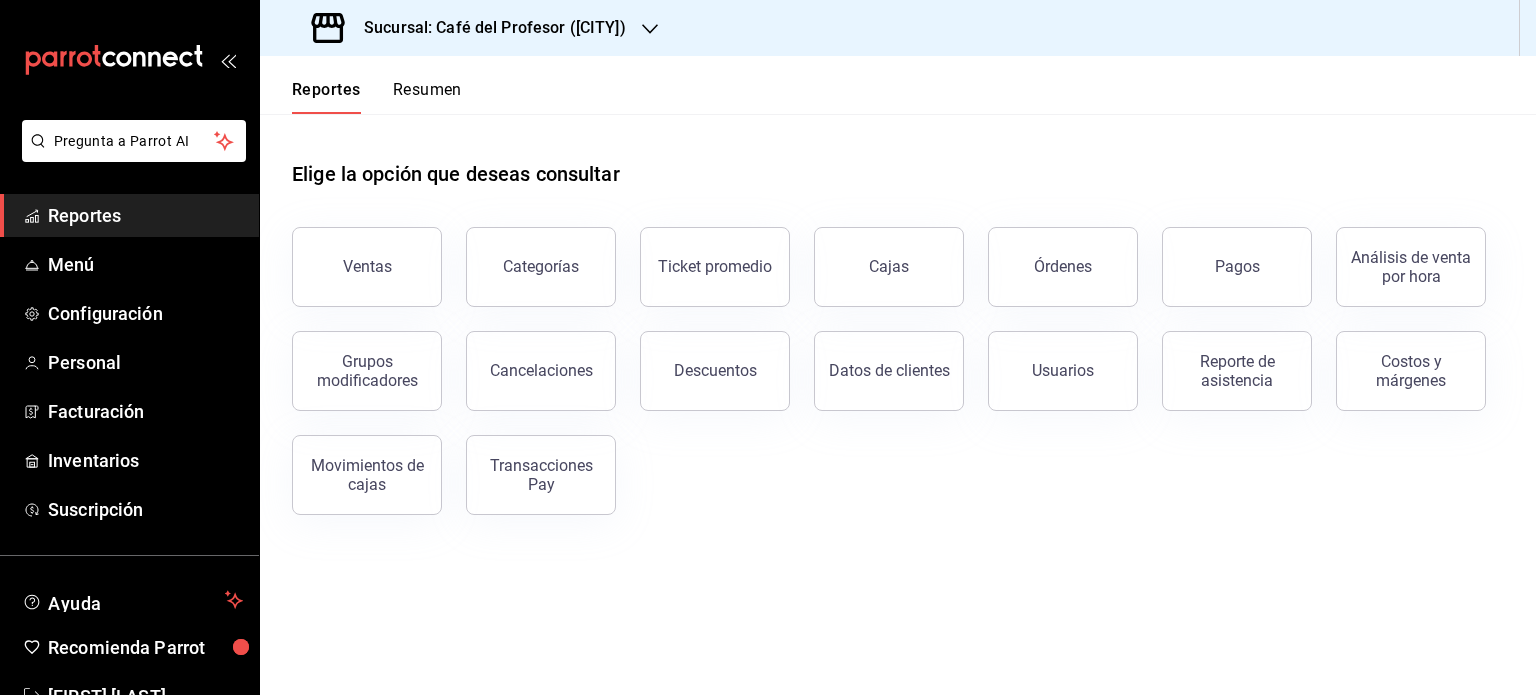 click 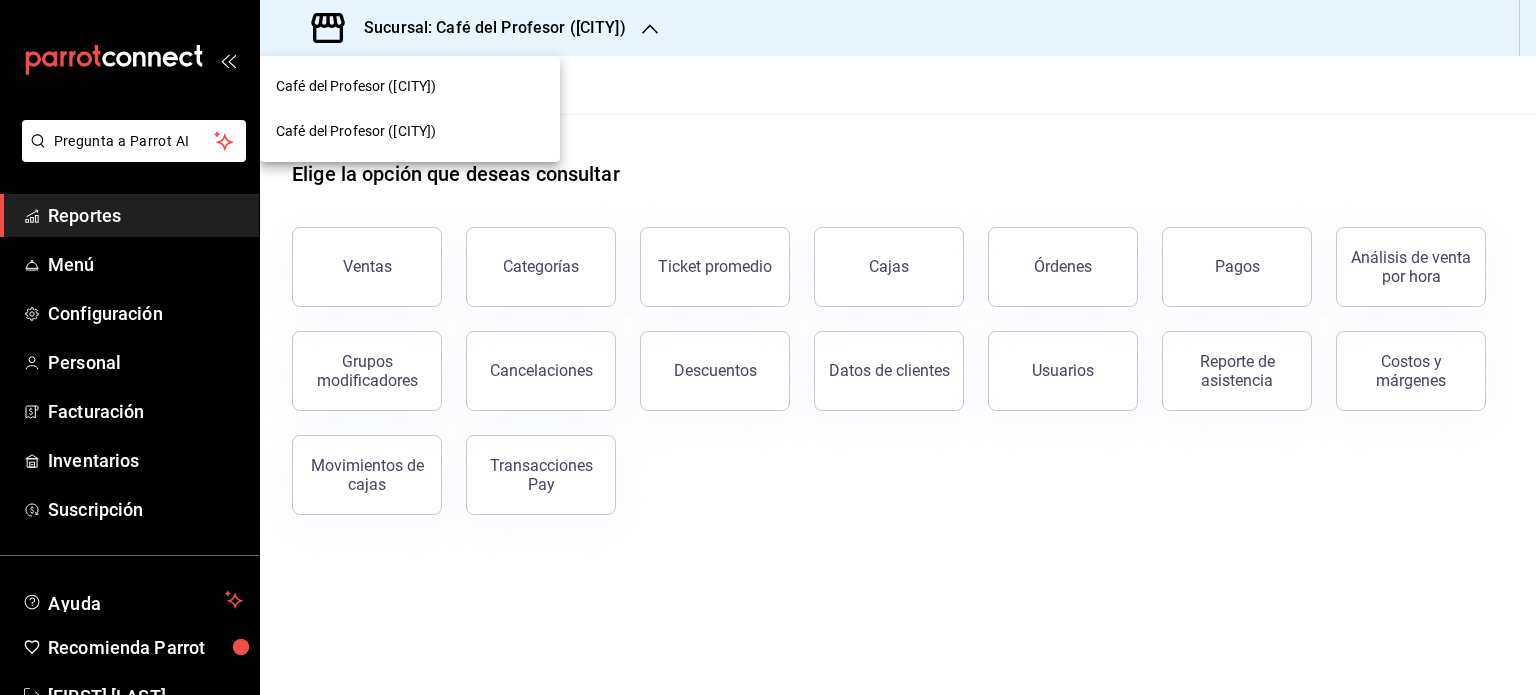 click on "Café del Profesor ([CITY])" at bounding box center (410, 86) 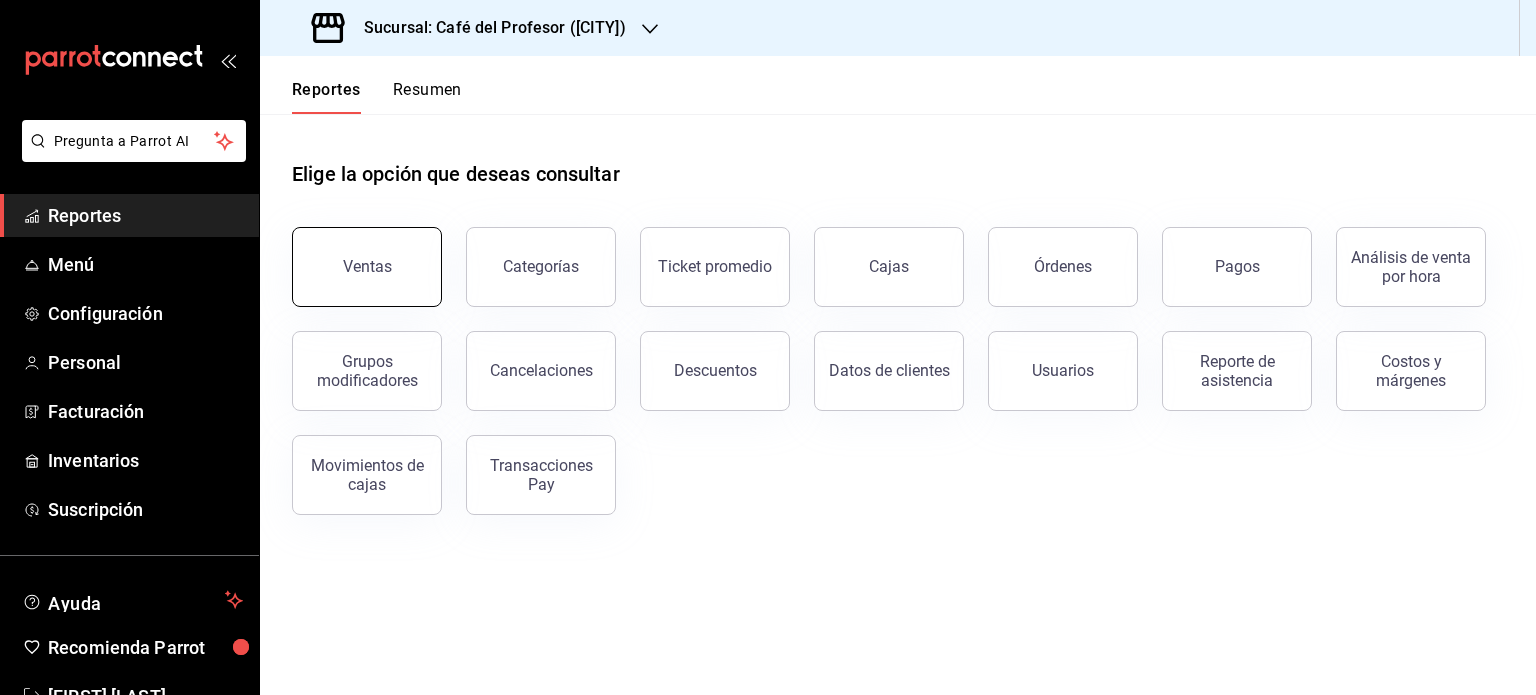 click on "Ventas" at bounding box center [367, 266] 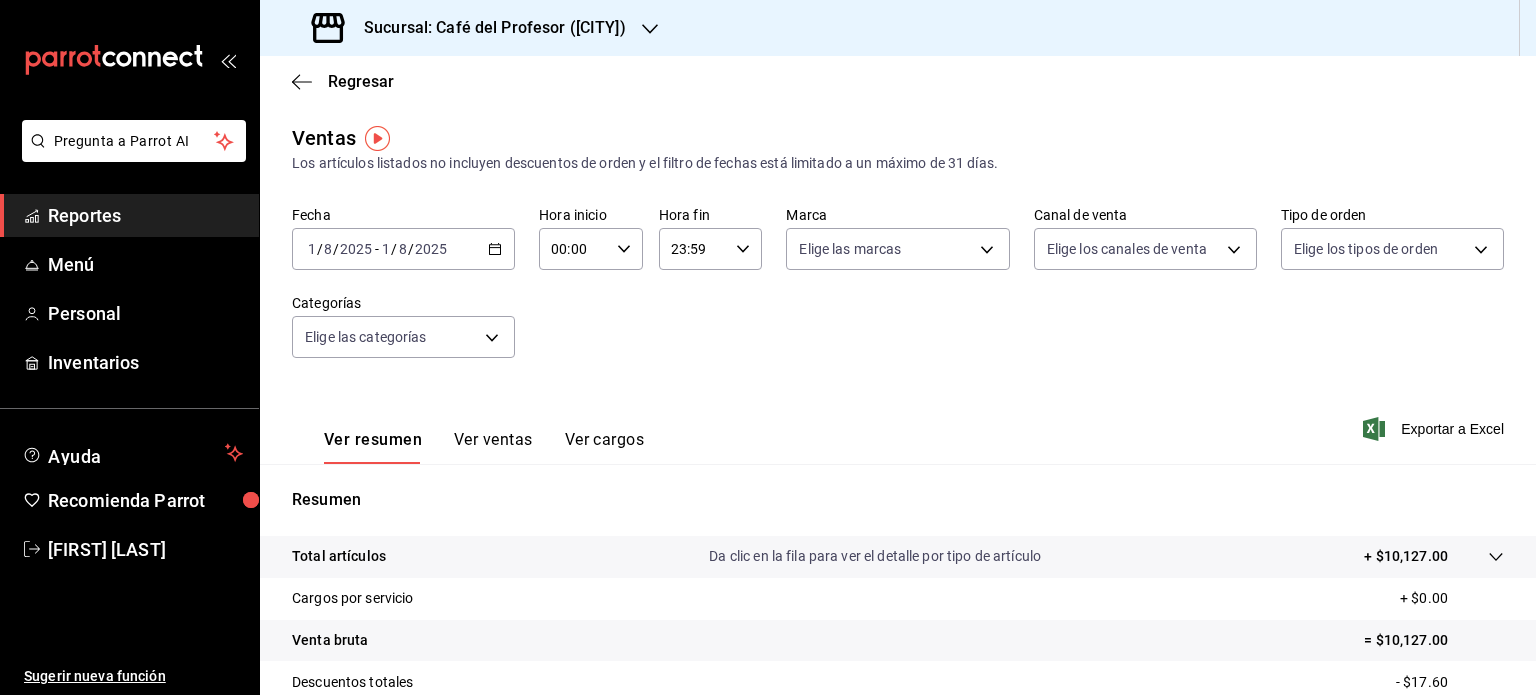 click on "Sucursal: Café del Profesor ([CITY])" at bounding box center (471, 28) 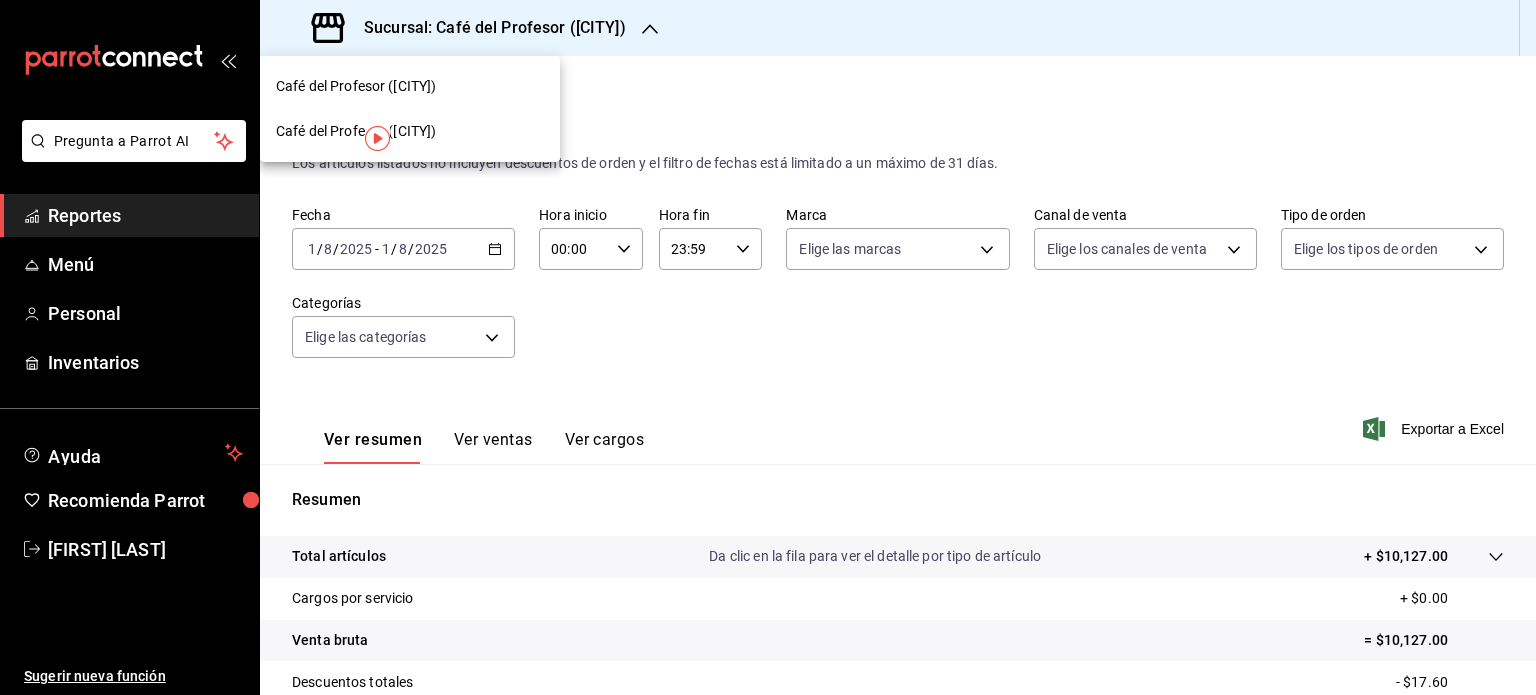click on "Café del Profesor ([CITY])" at bounding box center [410, 131] 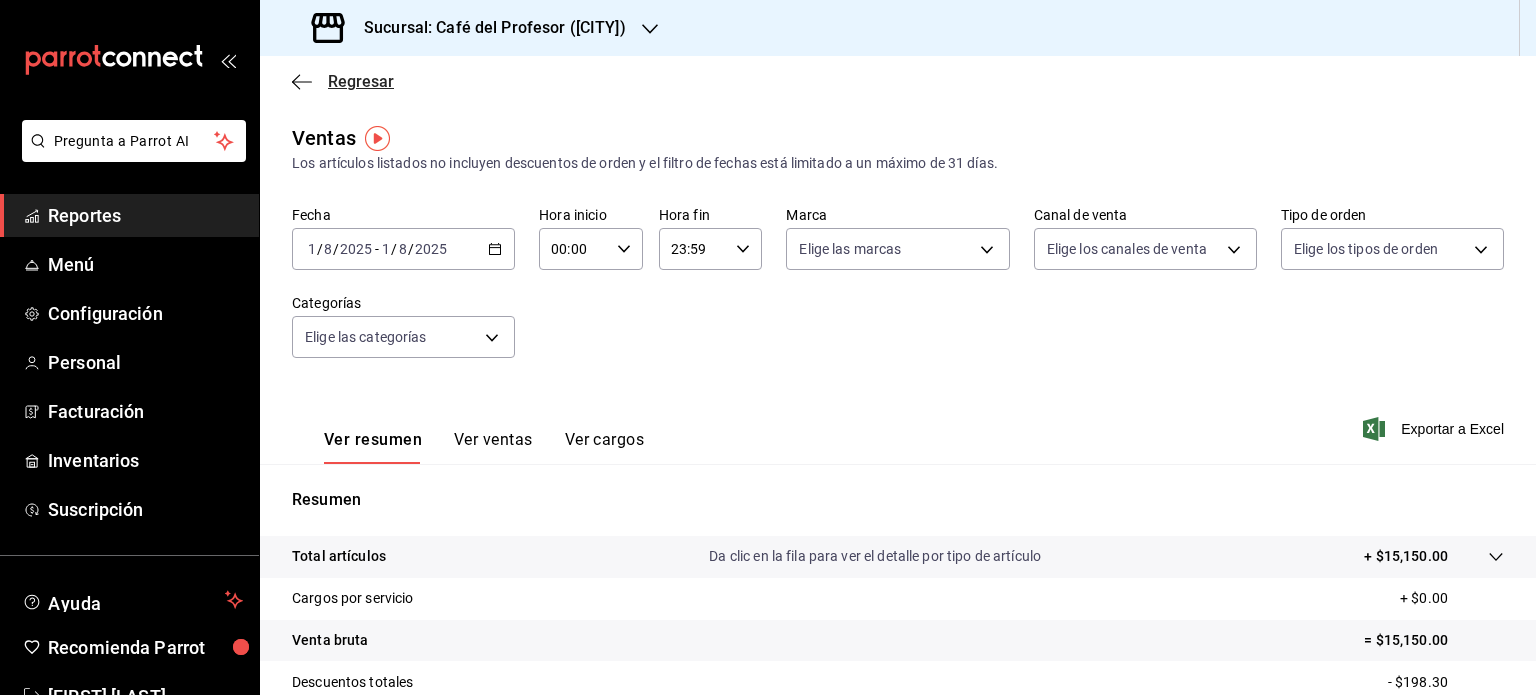 click 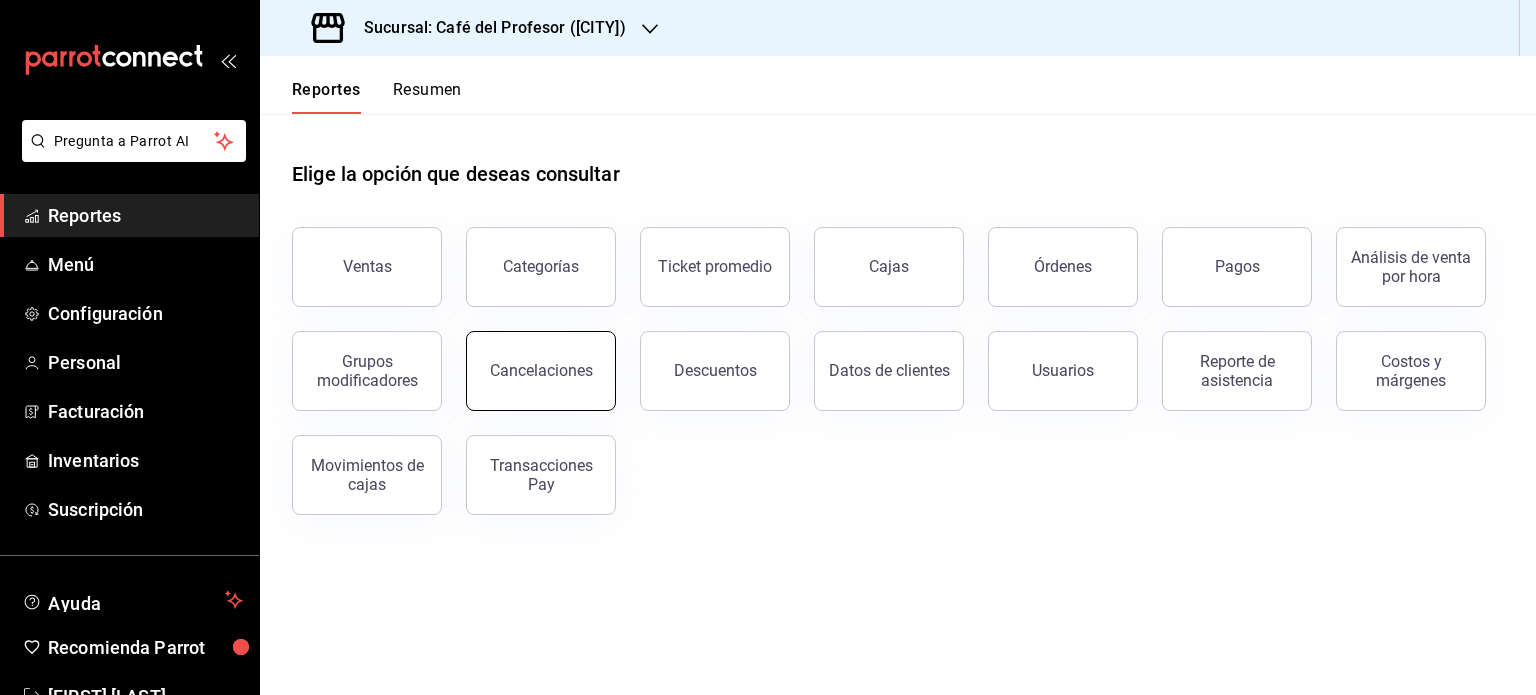 click on "Cancelaciones" at bounding box center (541, 371) 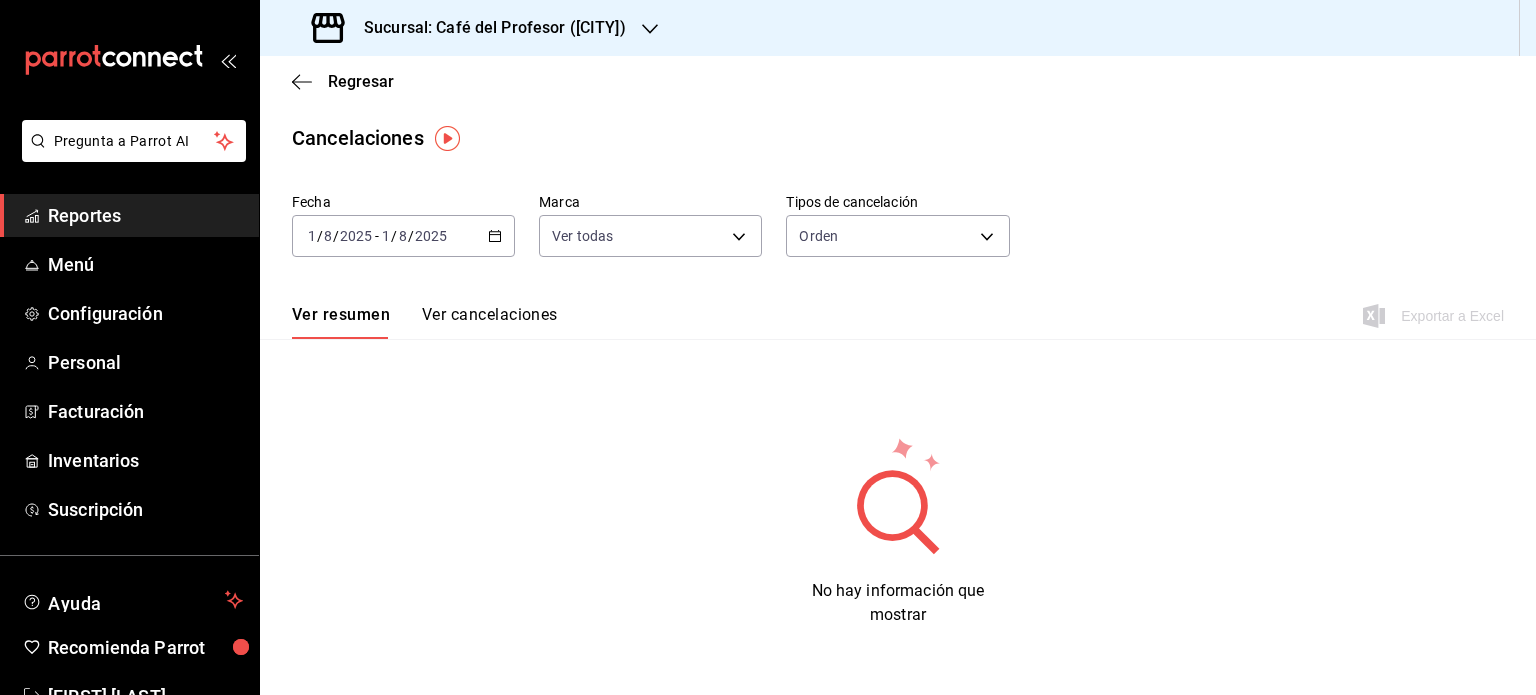 click on "Ver cancelaciones" at bounding box center [490, 322] 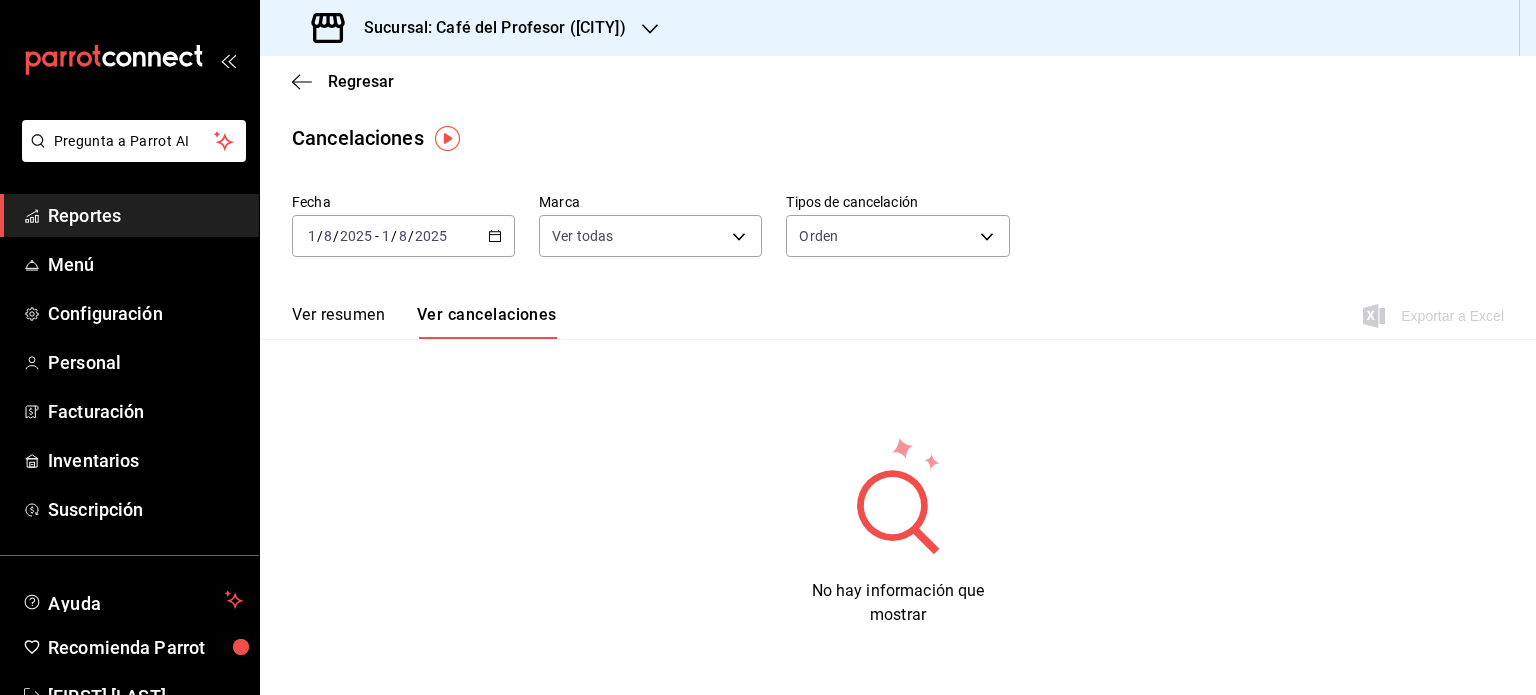 click on "Ver resumen Ver cancelaciones Exportar a Excel" at bounding box center (898, 310) 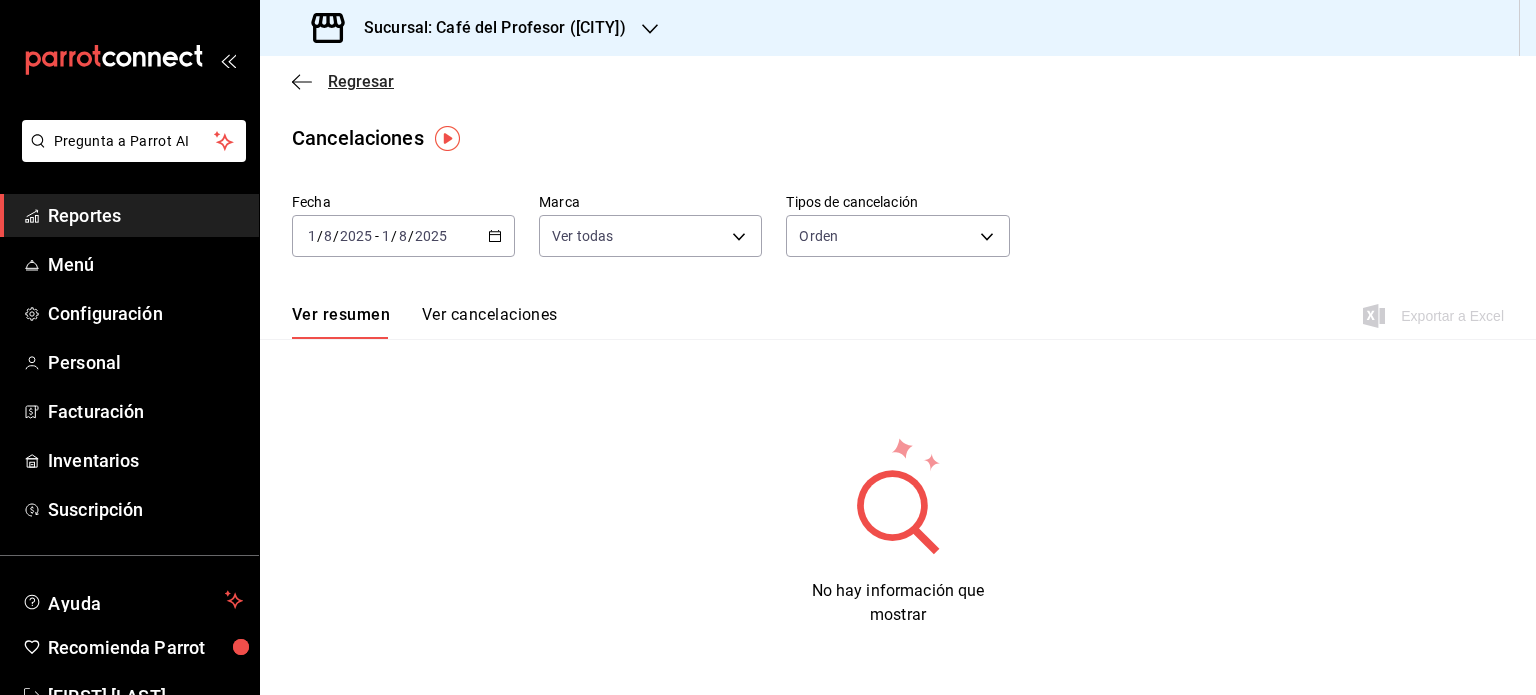 click 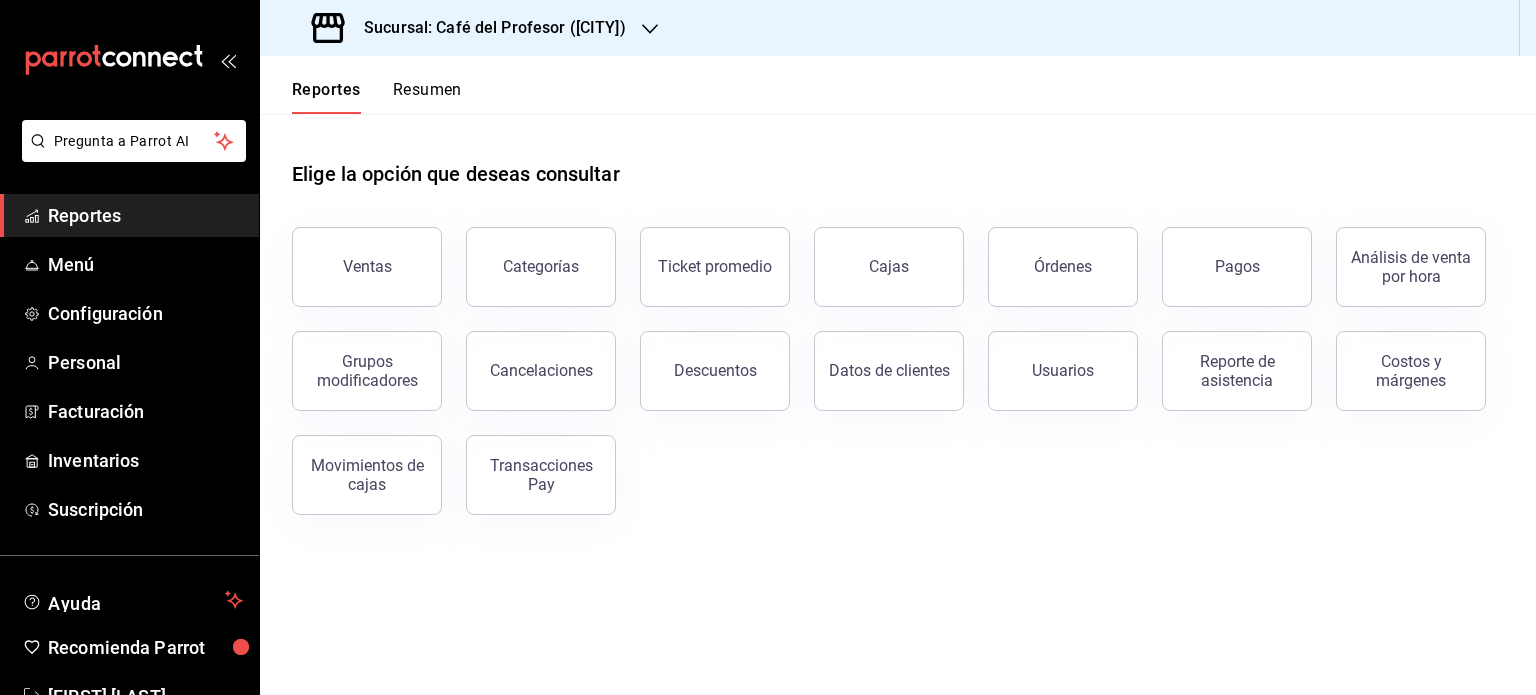 click 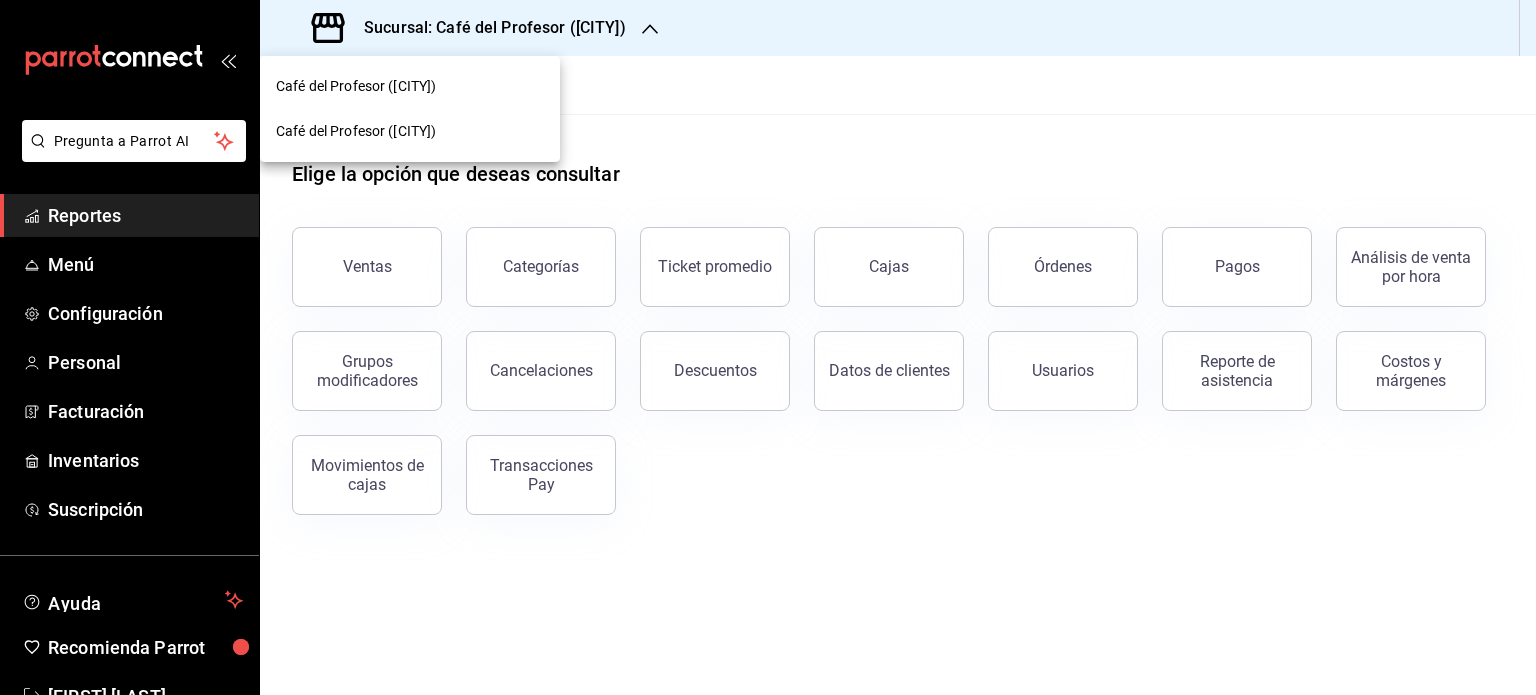 click on "Café del Profesor ([CITY])" at bounding box center (410, 86) 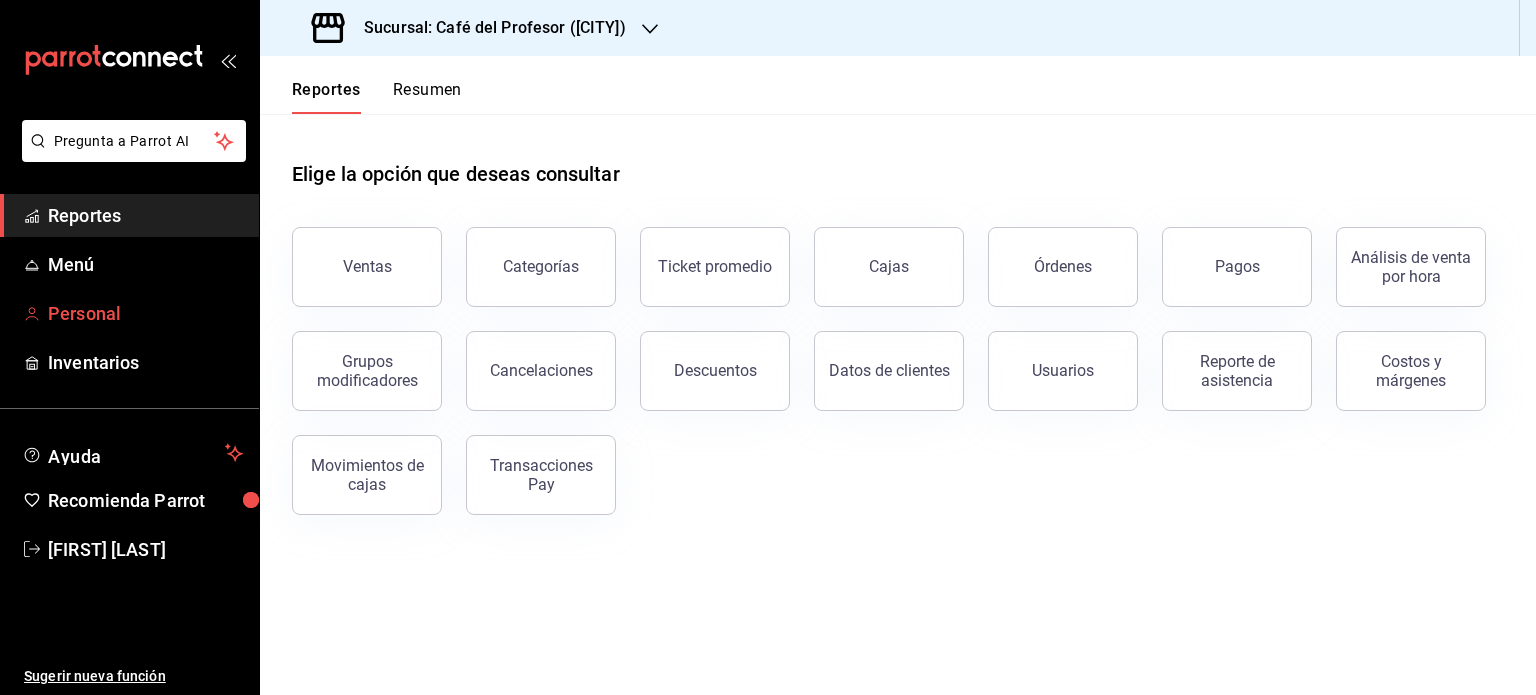 click on "Personal" at bounding box center (145, 313) 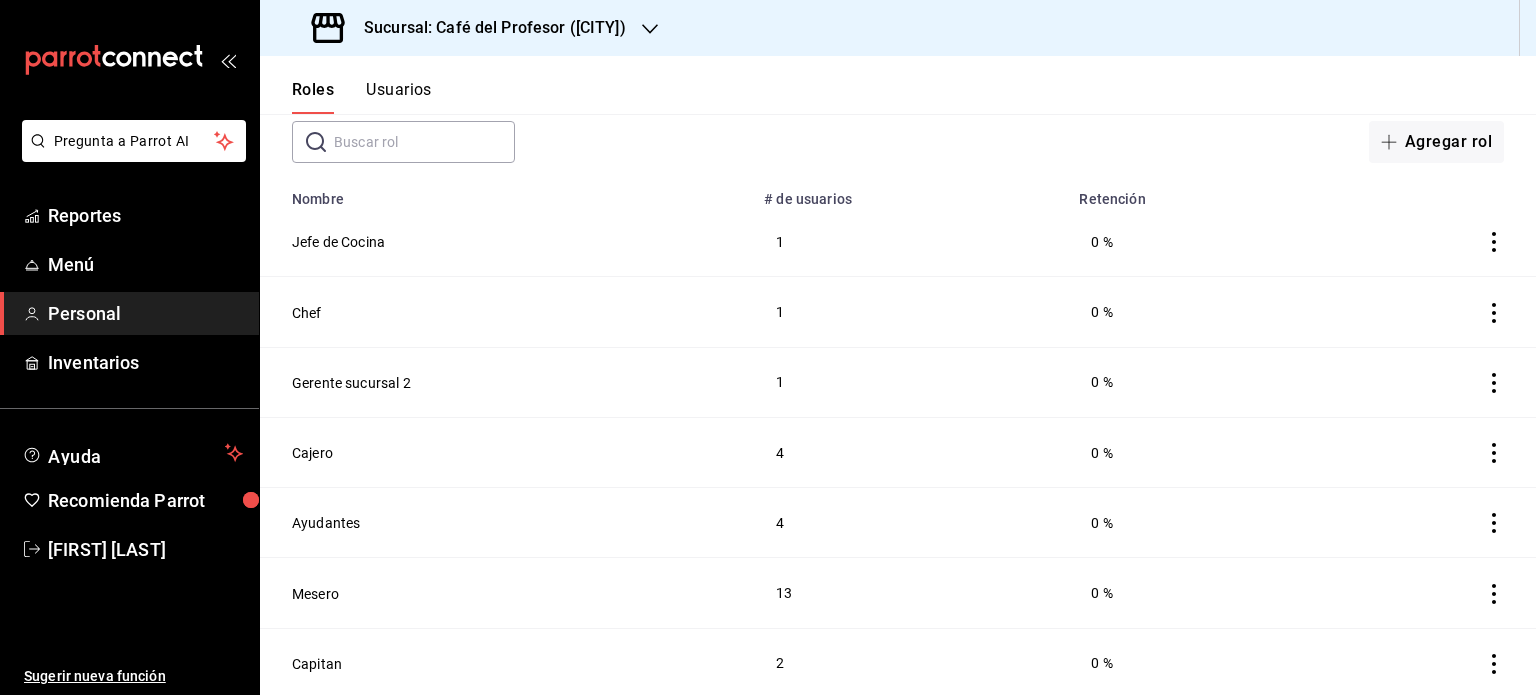 scroll, scrollTop: 120, scrollLeft: 0, axis: vertical 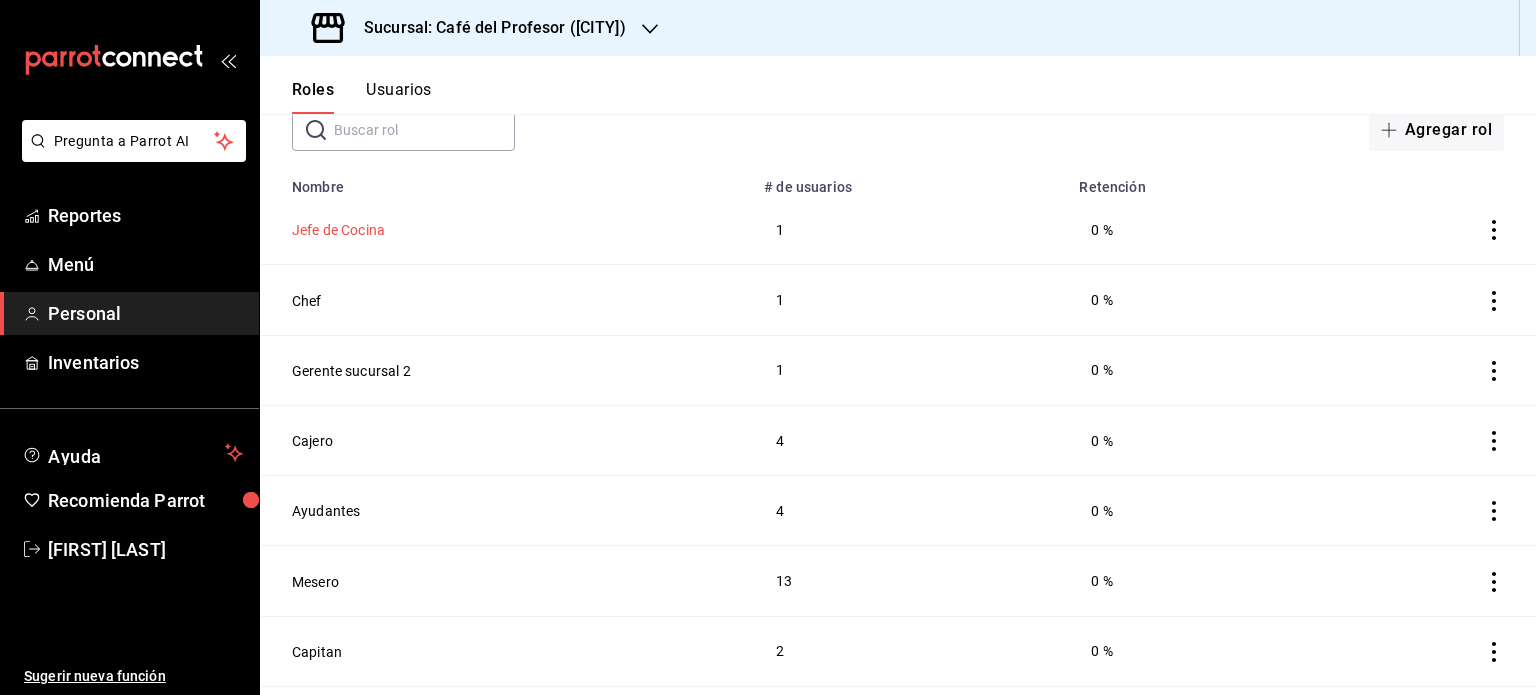 click on "Jefe de Cocina" at bounding box center [338, 230] 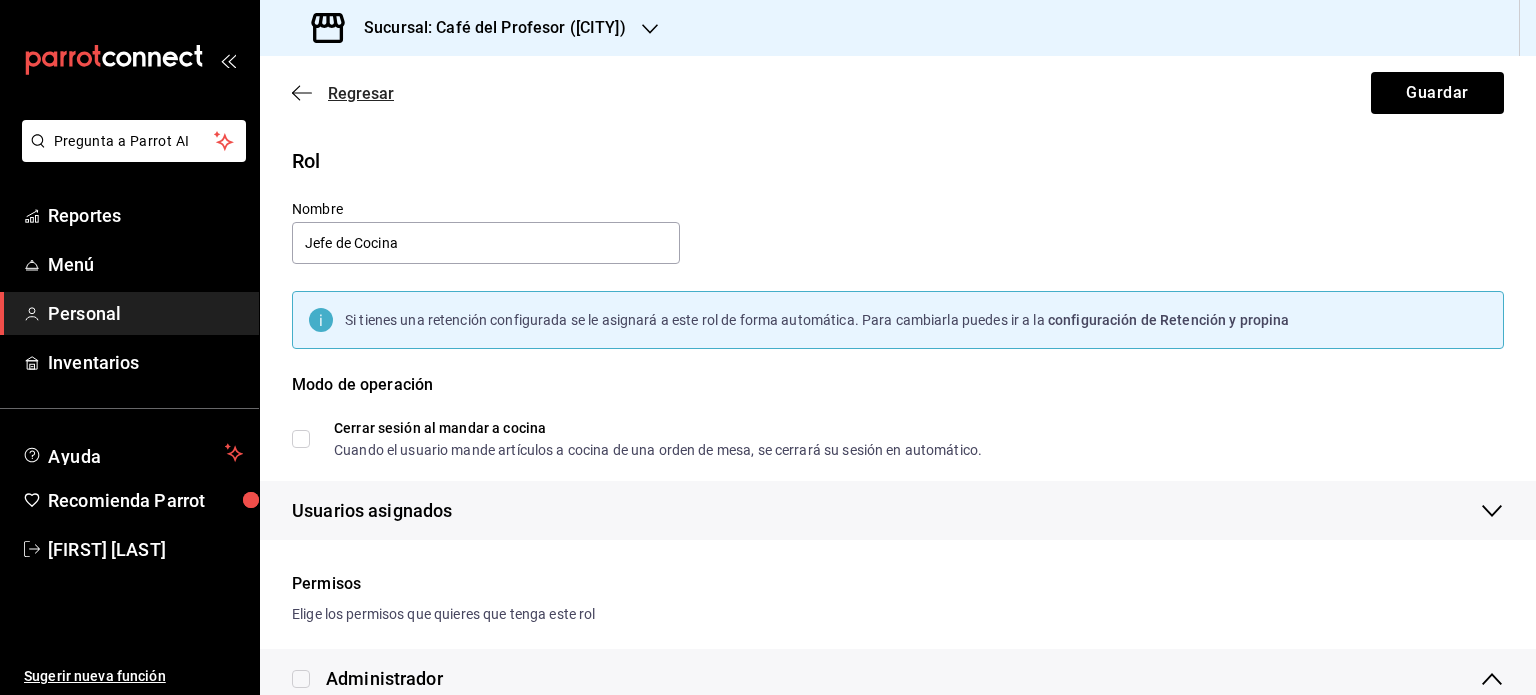 checkbox on "true" 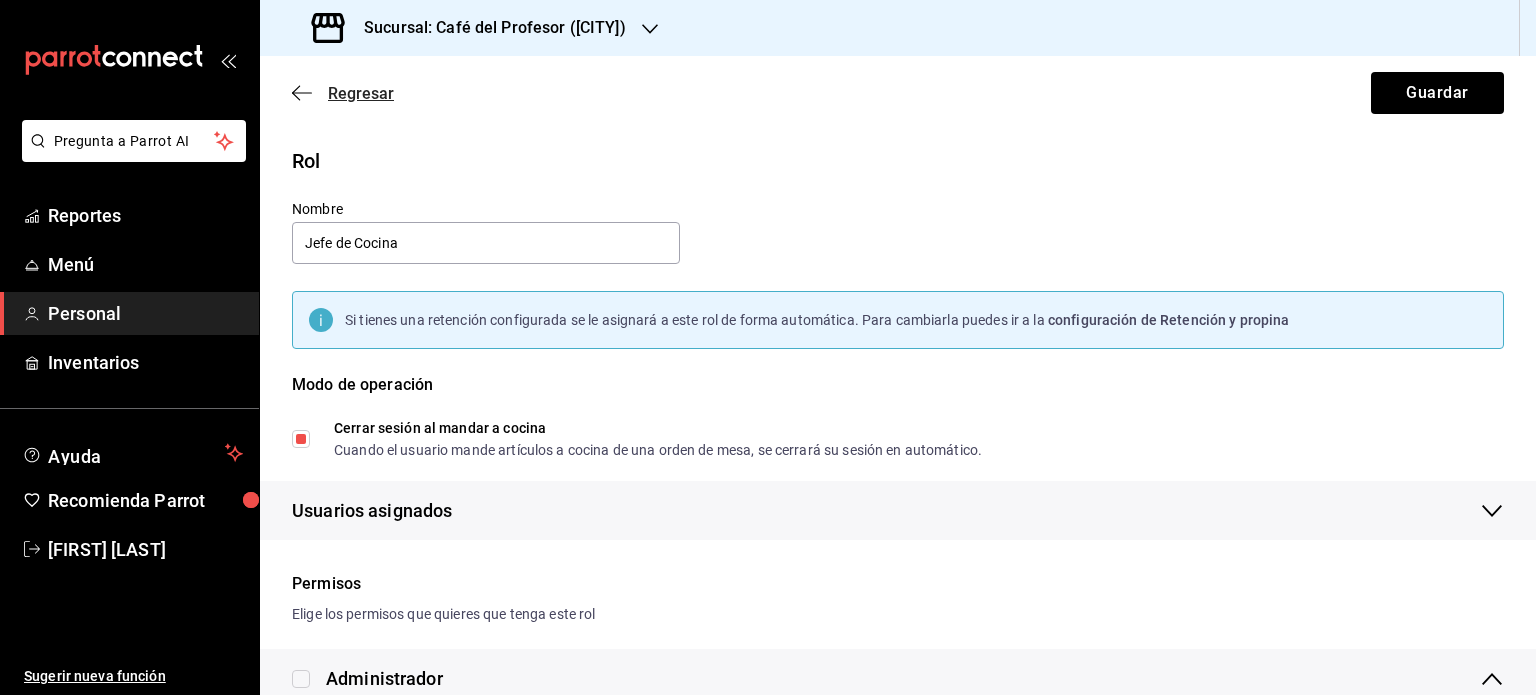 click 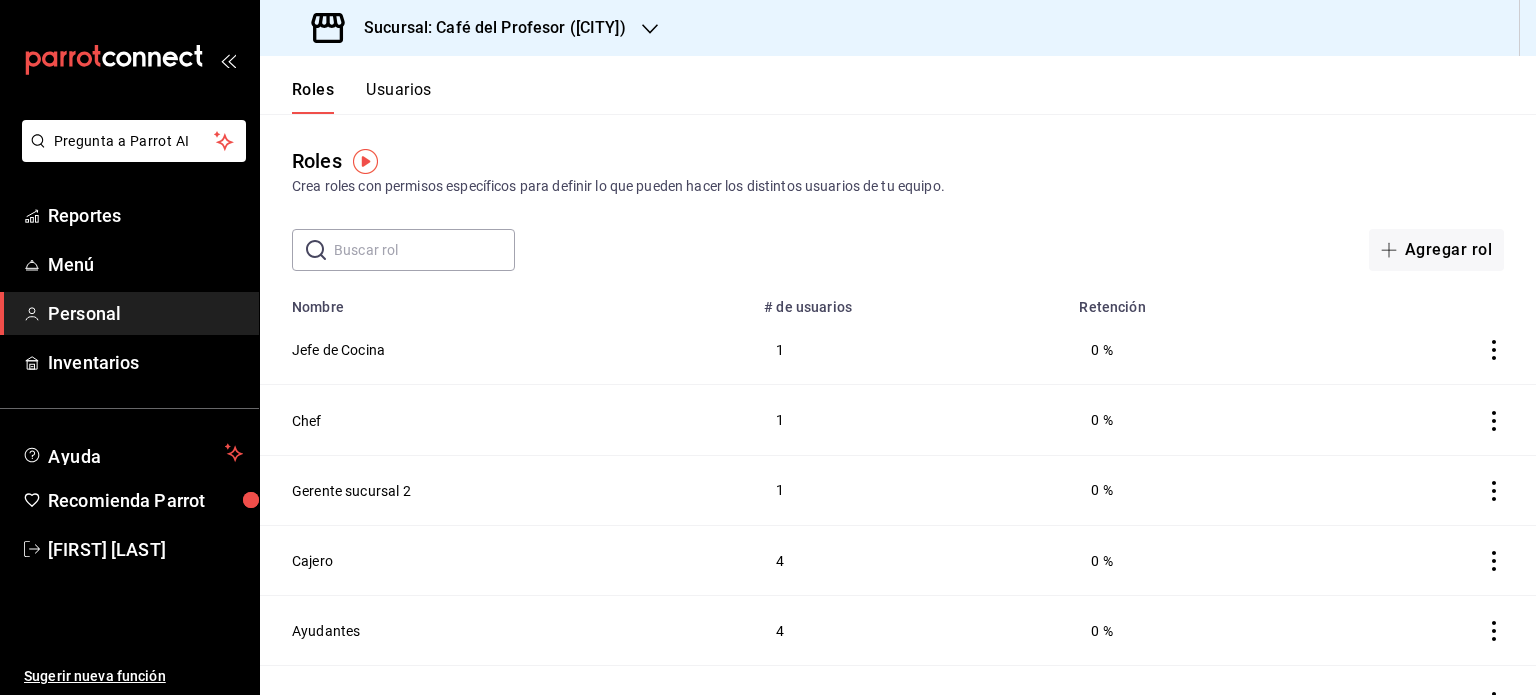 click on "Usuarios" at bounding box center (399, 97) 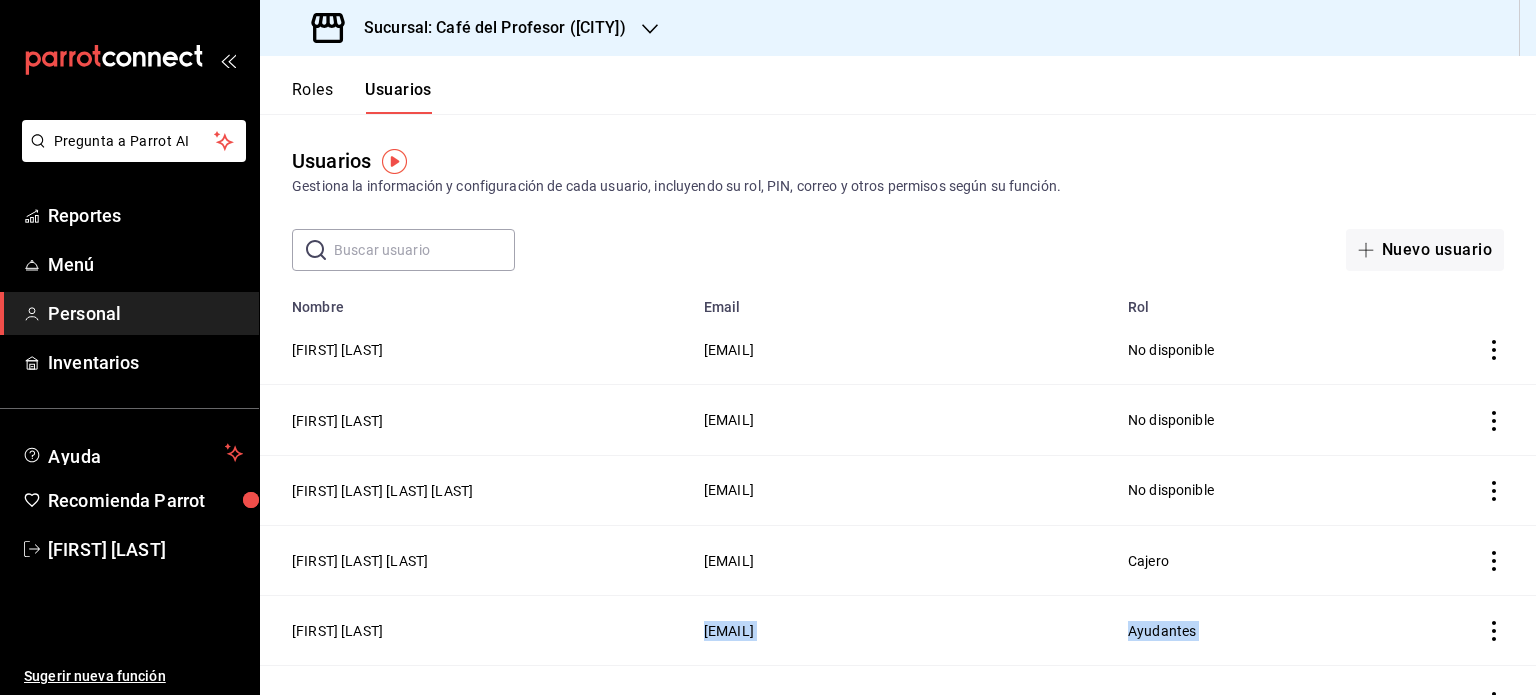 drag, startPoint x: 1257, startPoint y: 556, endPoint x: 1456, endPoint y: 618, distance: 208.43465 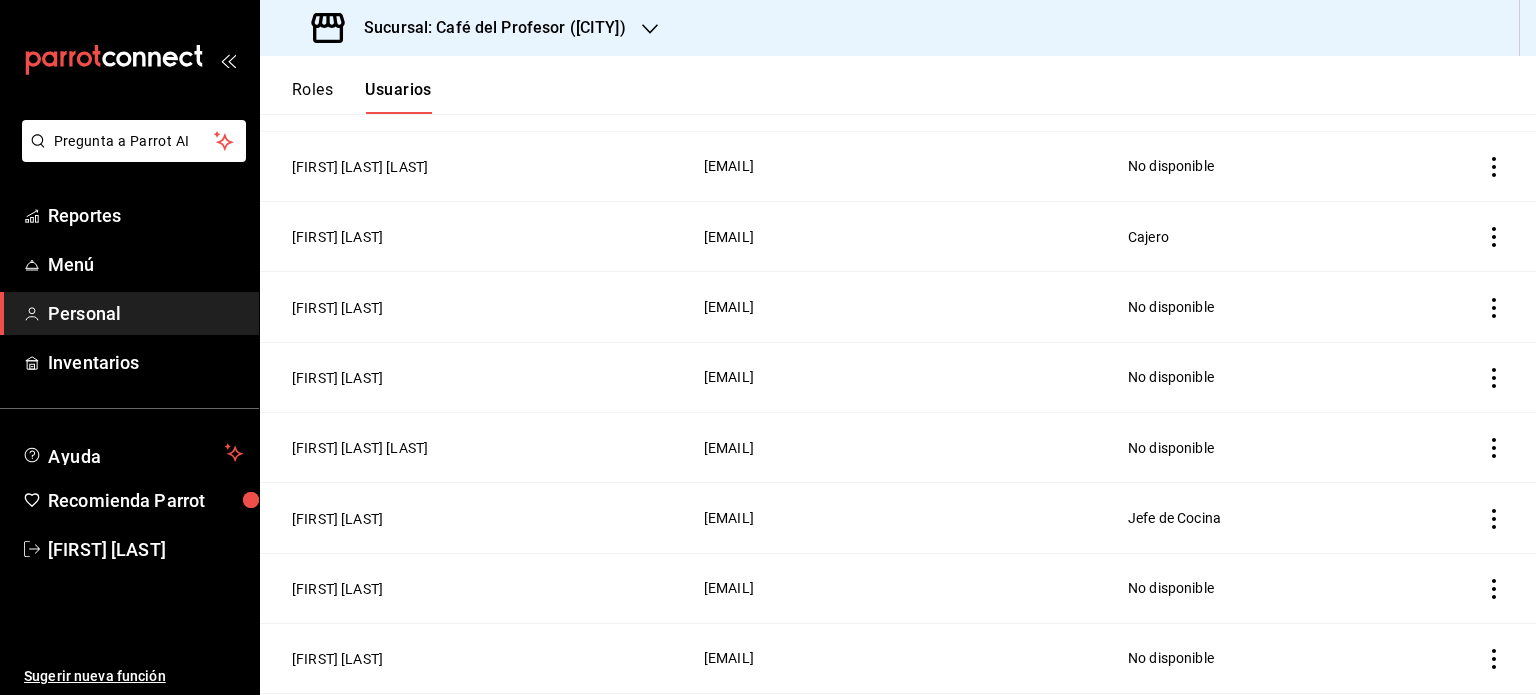 scroll, scrollTop: 1348, scrollLeft: 0, axis: vertical 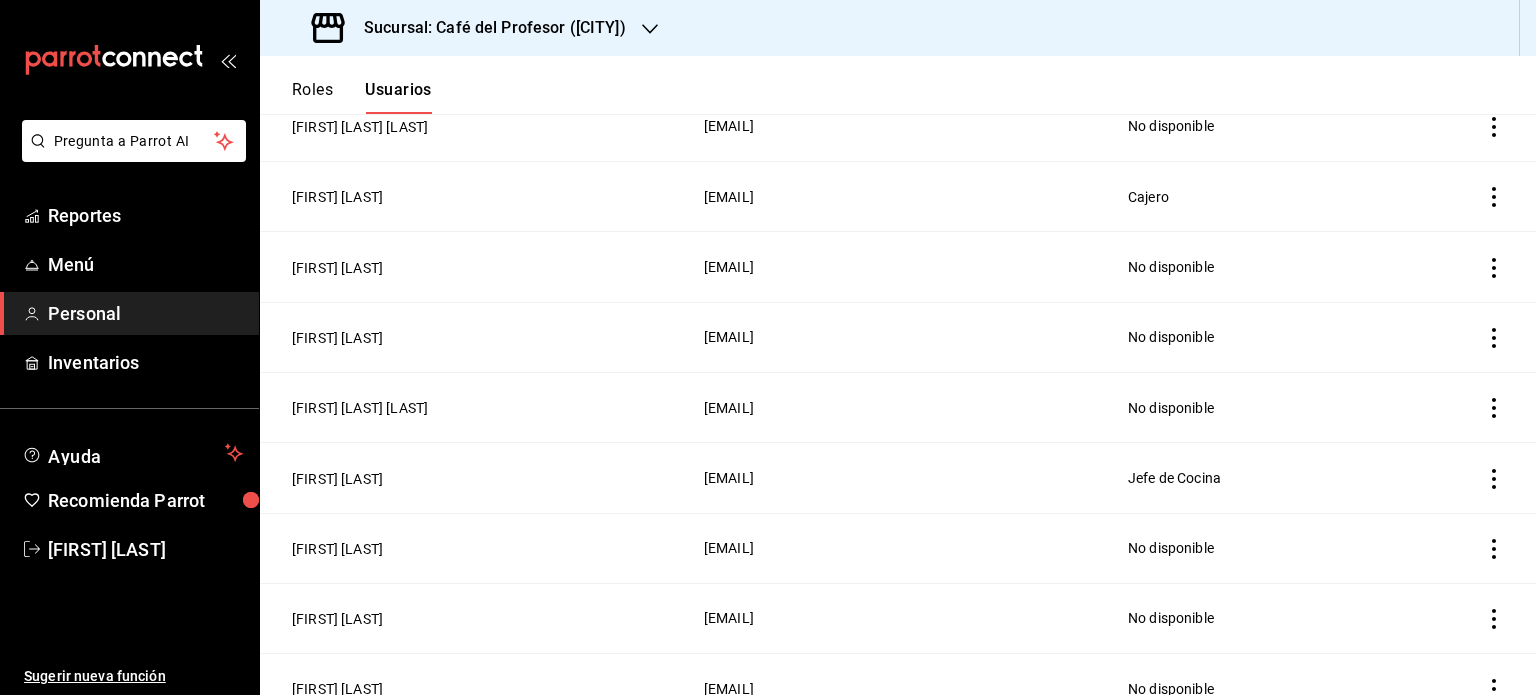 click 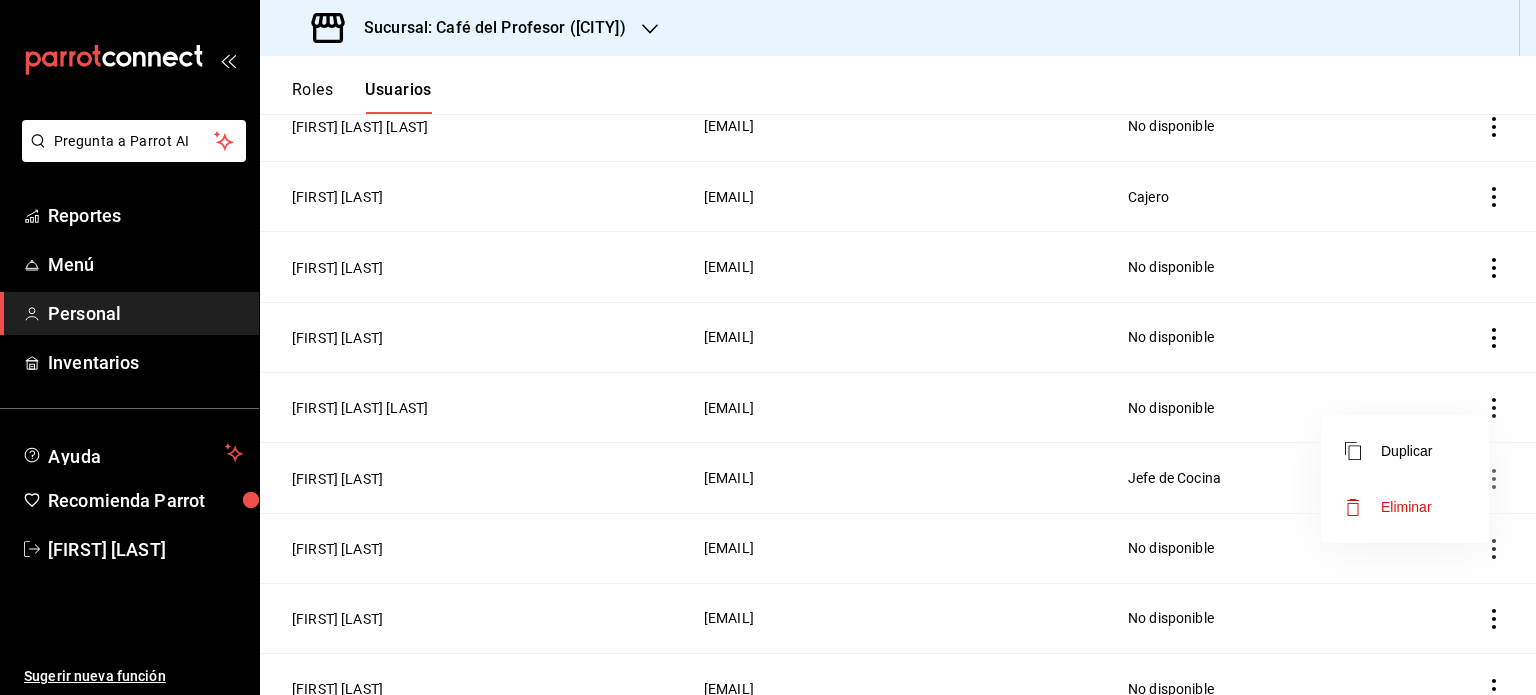 click at bounding box center [768, 347] 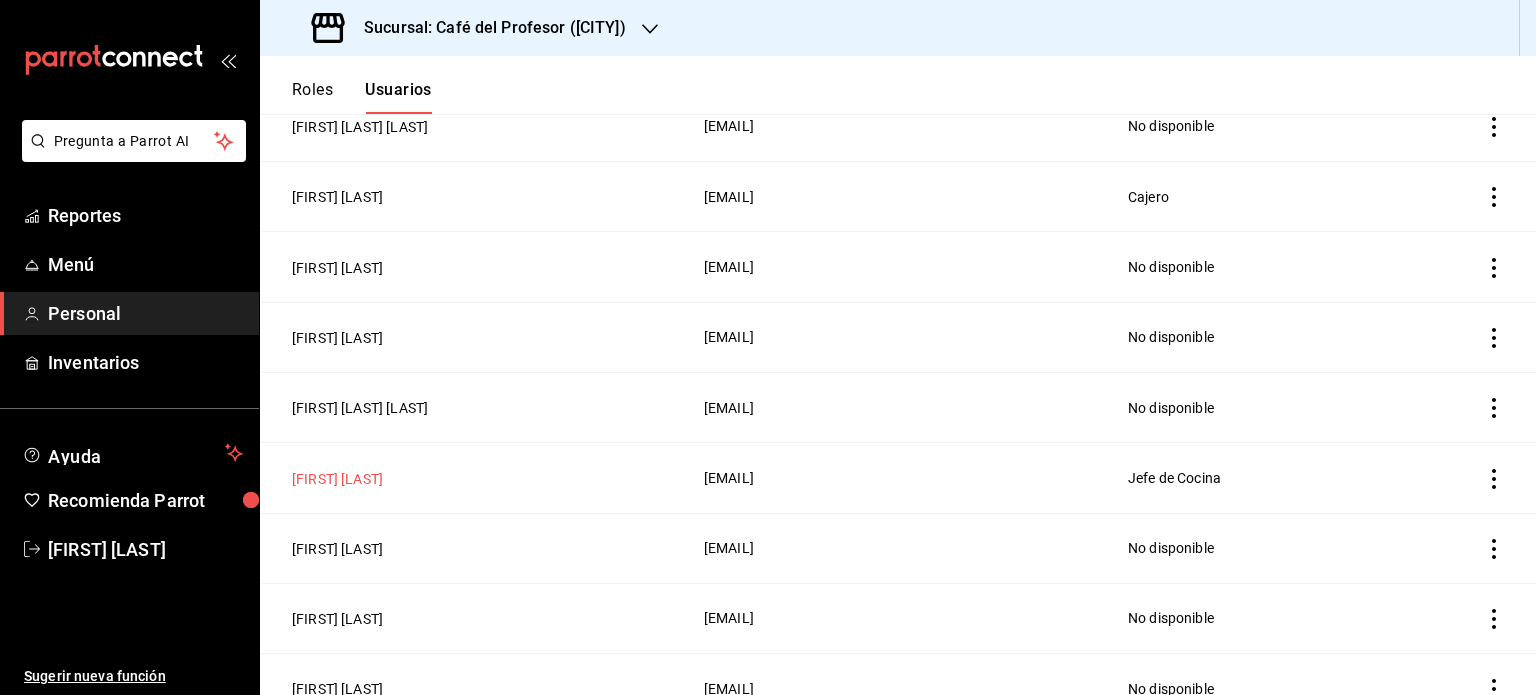 click on "[FIRST] [LAST]" at bounding box center [337, 479] 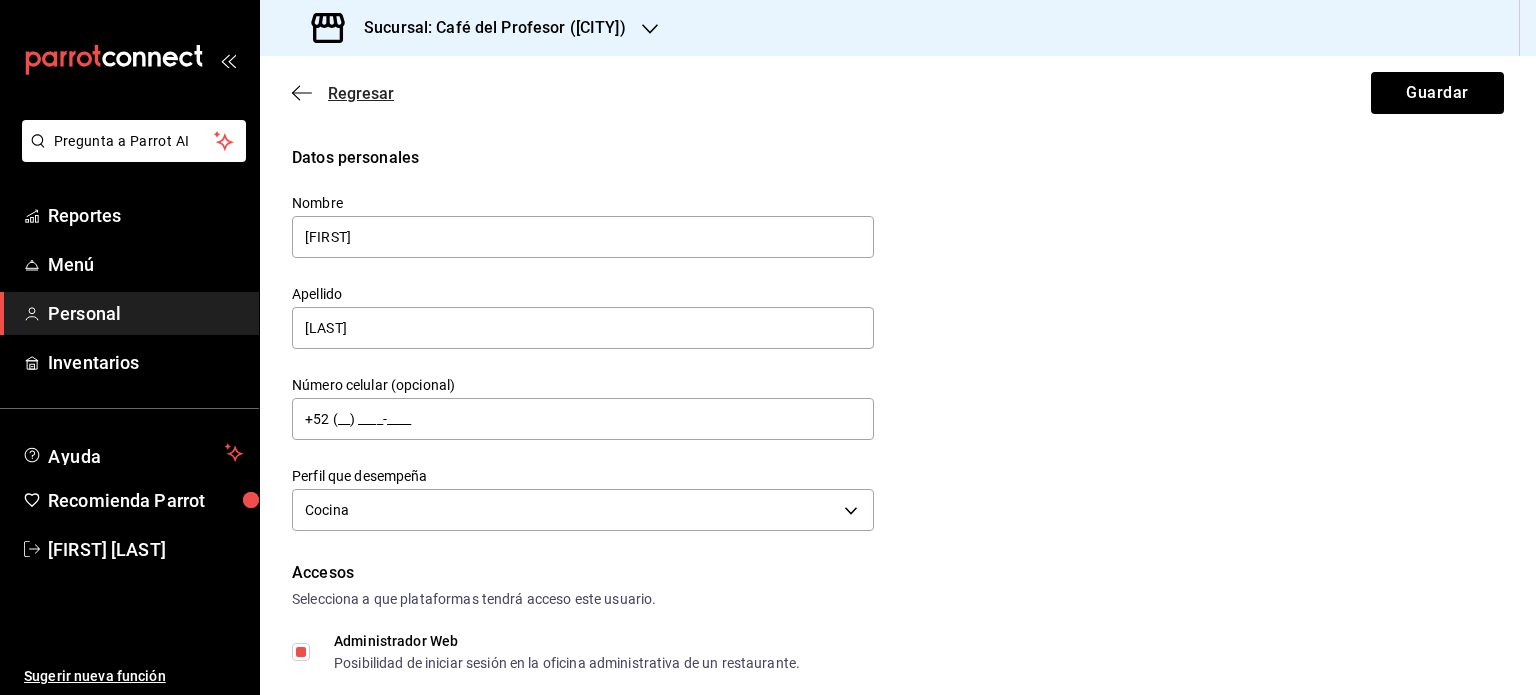 click 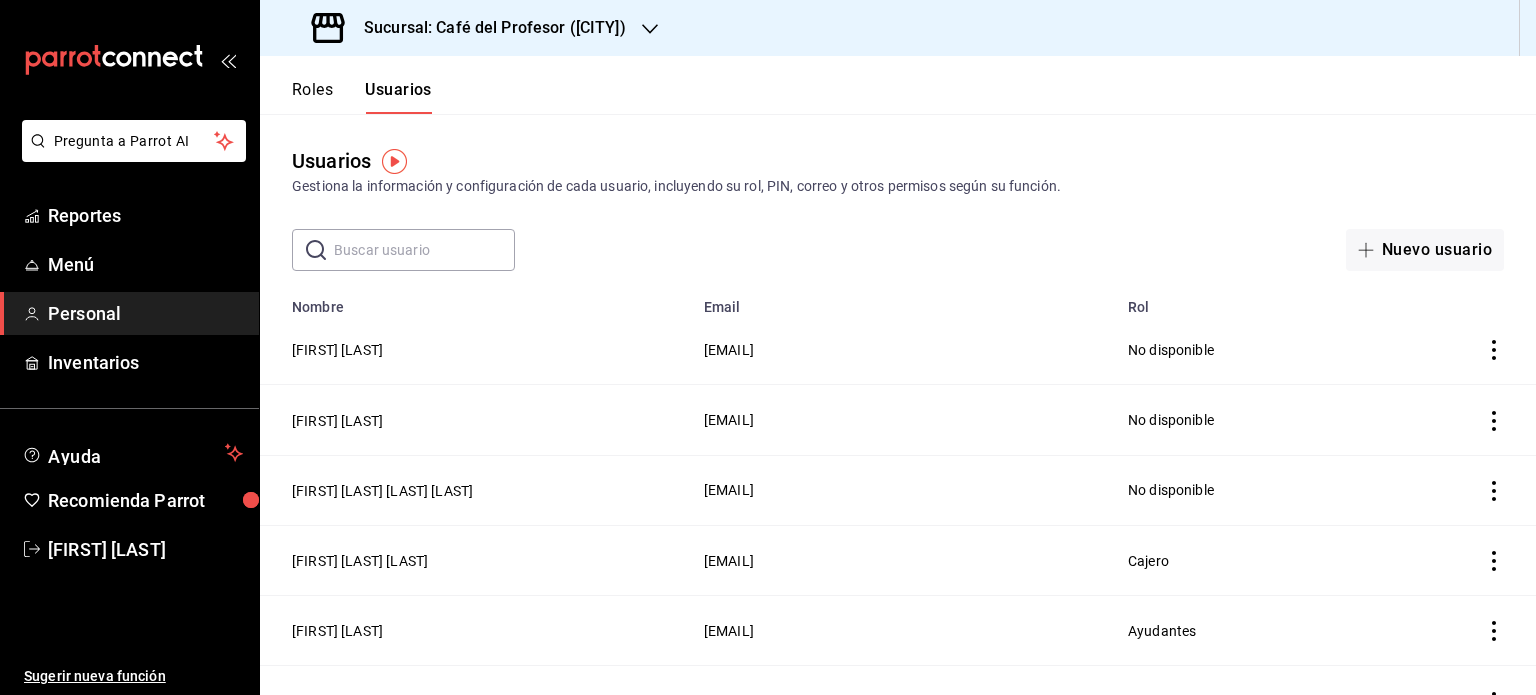 click on "Roles" at bounding box center (312, 97) 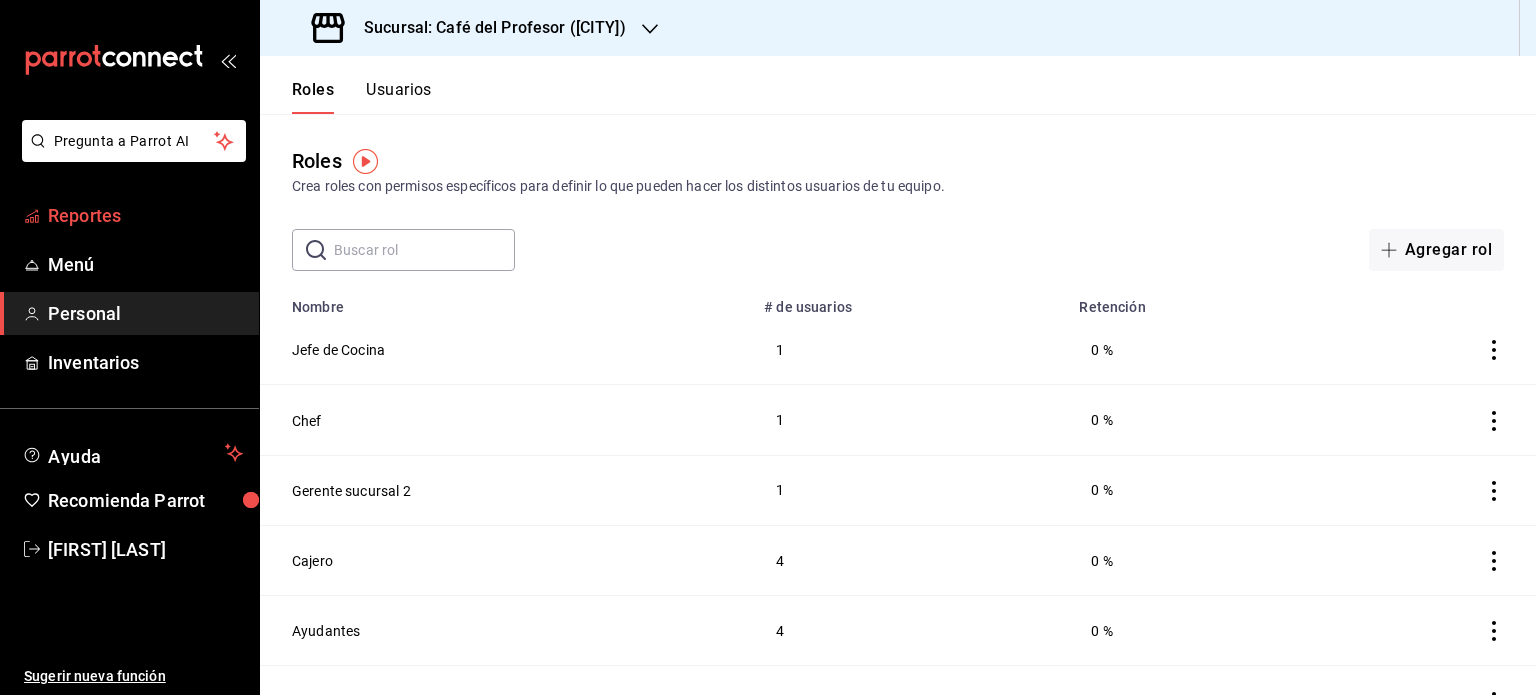 click on "Reportes" at bounding box center (145, 215) 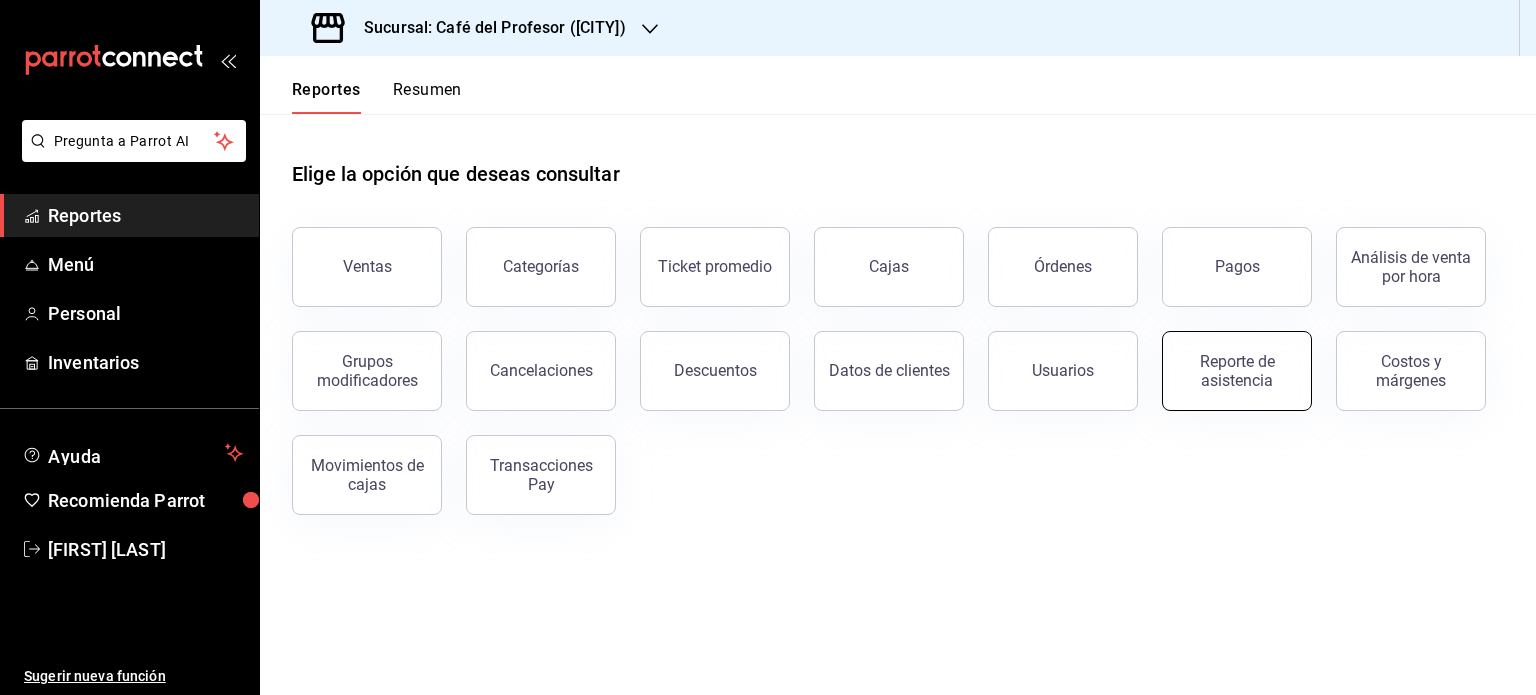 click on "Reporte de asistencia" at bounding box center (1237, 371) 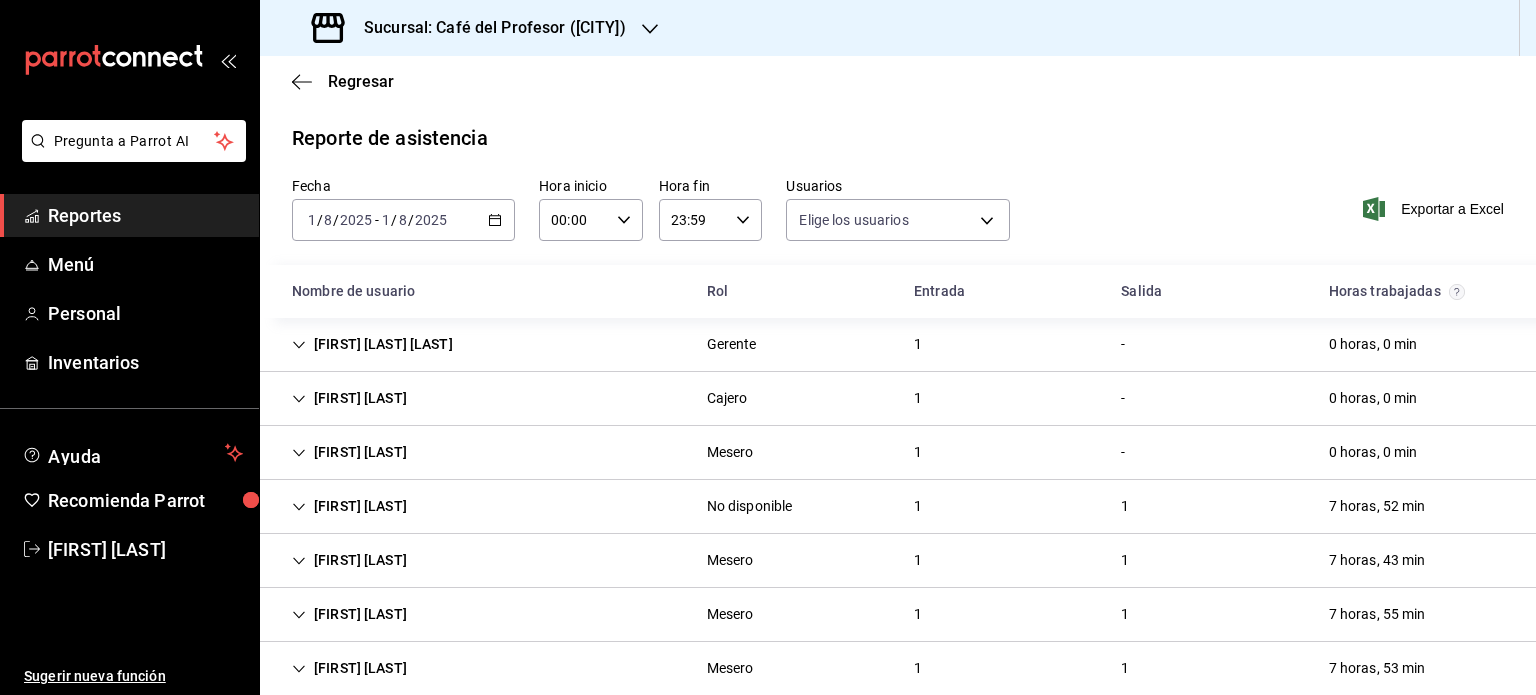 type on "[UUID],[UUID],[UUID],[UUID],[UUID],[UUID],[UUID],[UUID],[UUID],[UUID],[UUID],[UUID],[UUID],[UUID],[UUID],[UUID],[UUID],[UUID],[UUID],[UUID],[UUID],[UUID],[UUID],[UUID],[UUID],[UUID],[UUID]" 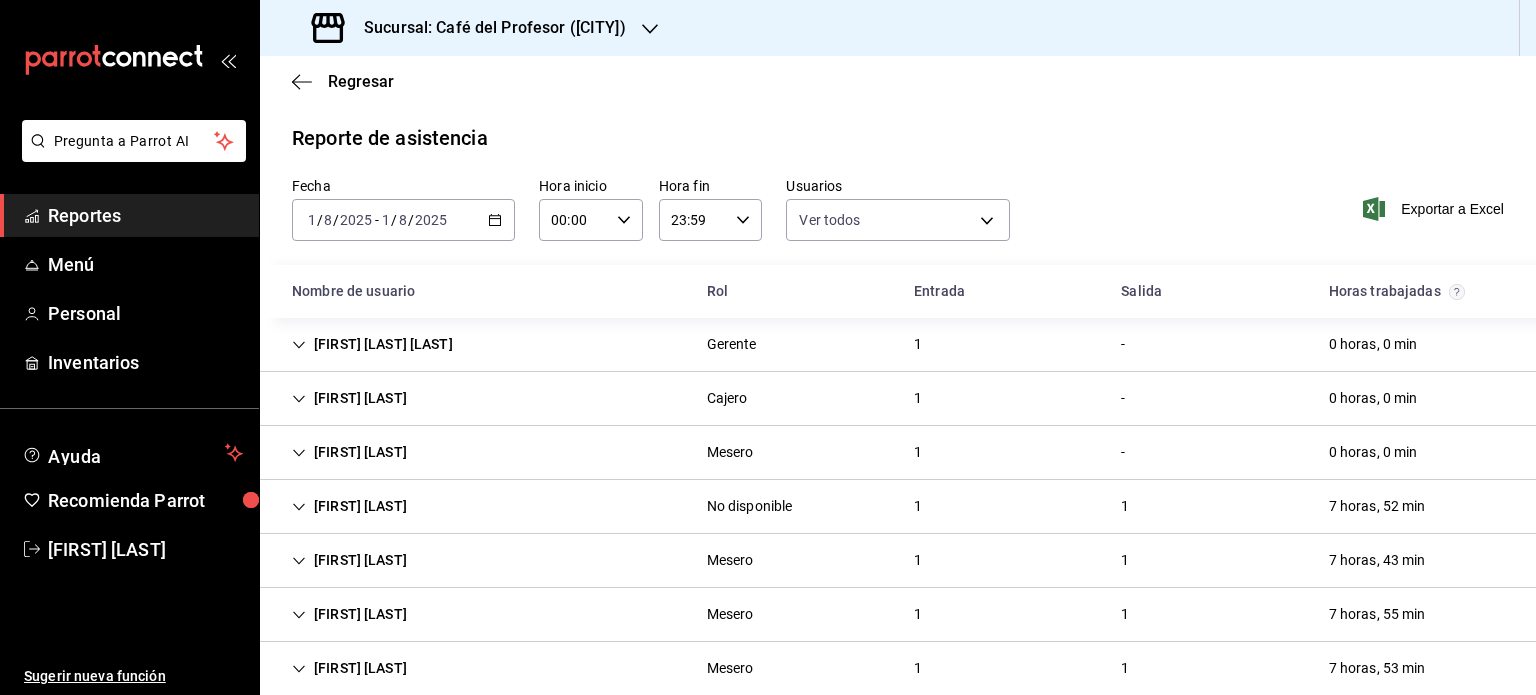 scroll, scrollTop: 40, scrollLeft: 0, axis: vertical 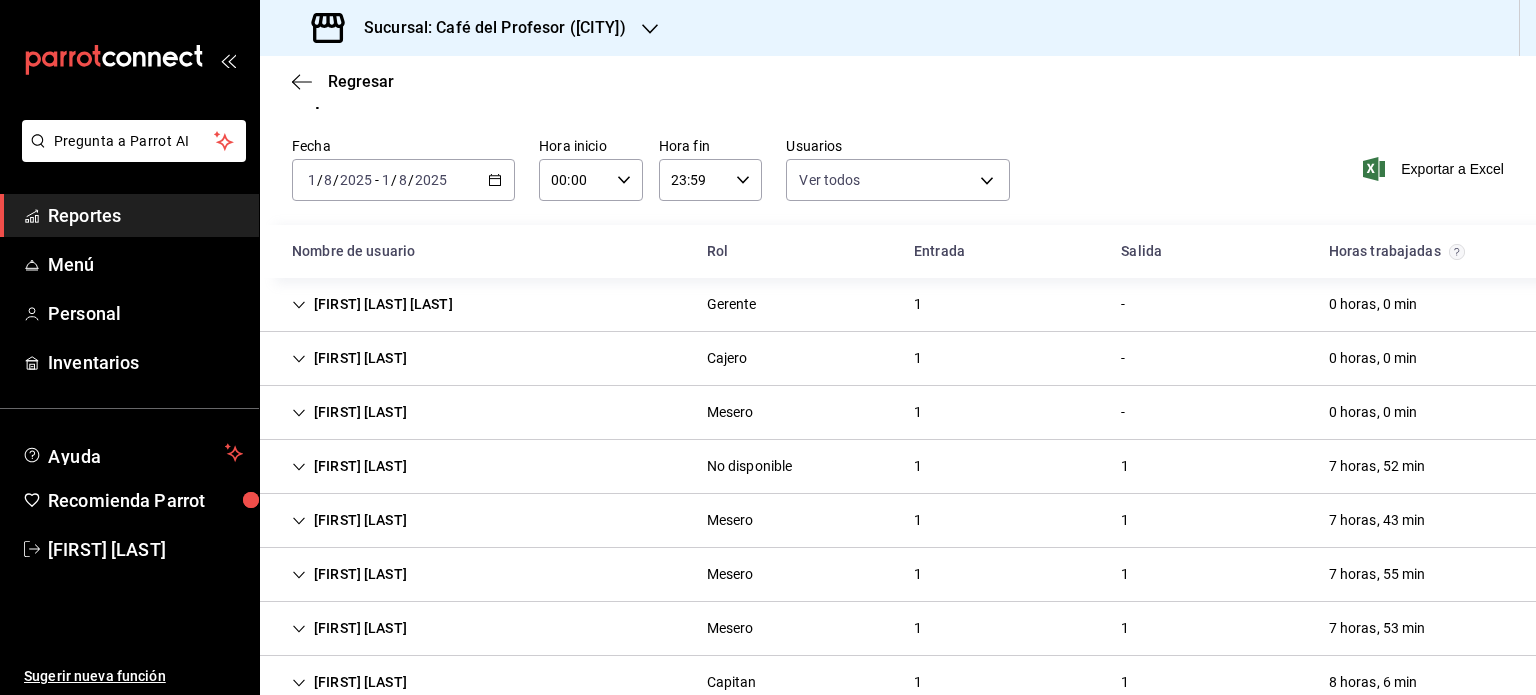 click on "2025-08-01 1 / 8 / 2025 - 2025-08-01 1 / 8 / 2025" at bounding box center (403, 180) 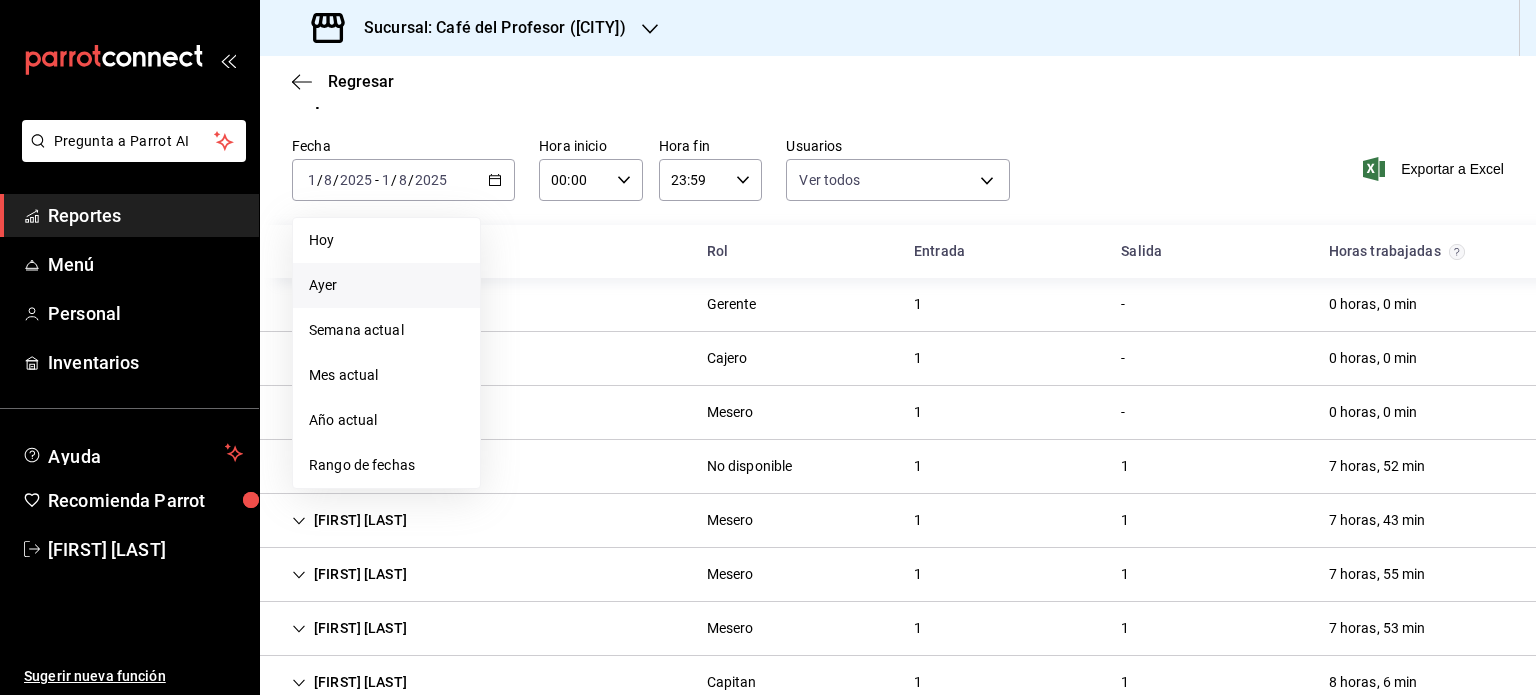 click on "Ayer" at bounding box center [386, 285] 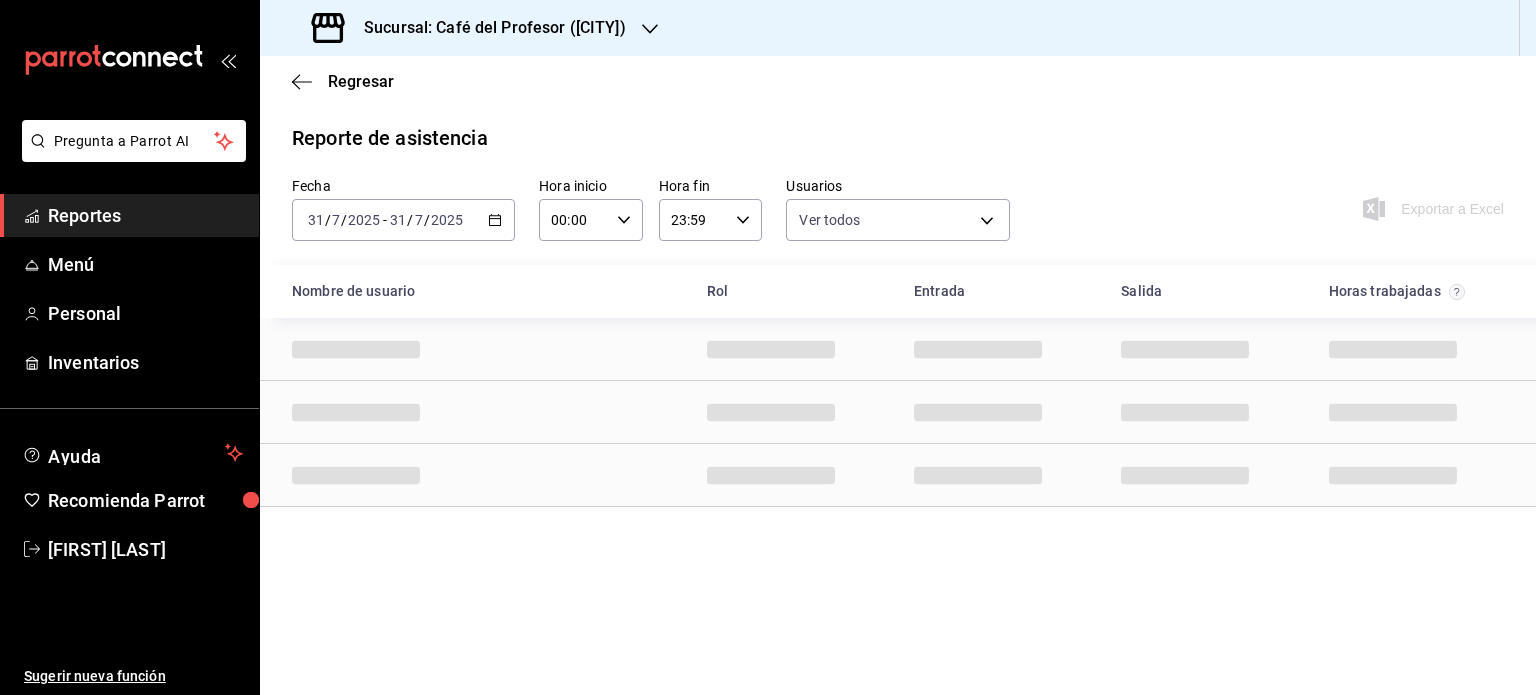 scroll, scrollTop: 0, scrollLeft: 0, axis: both 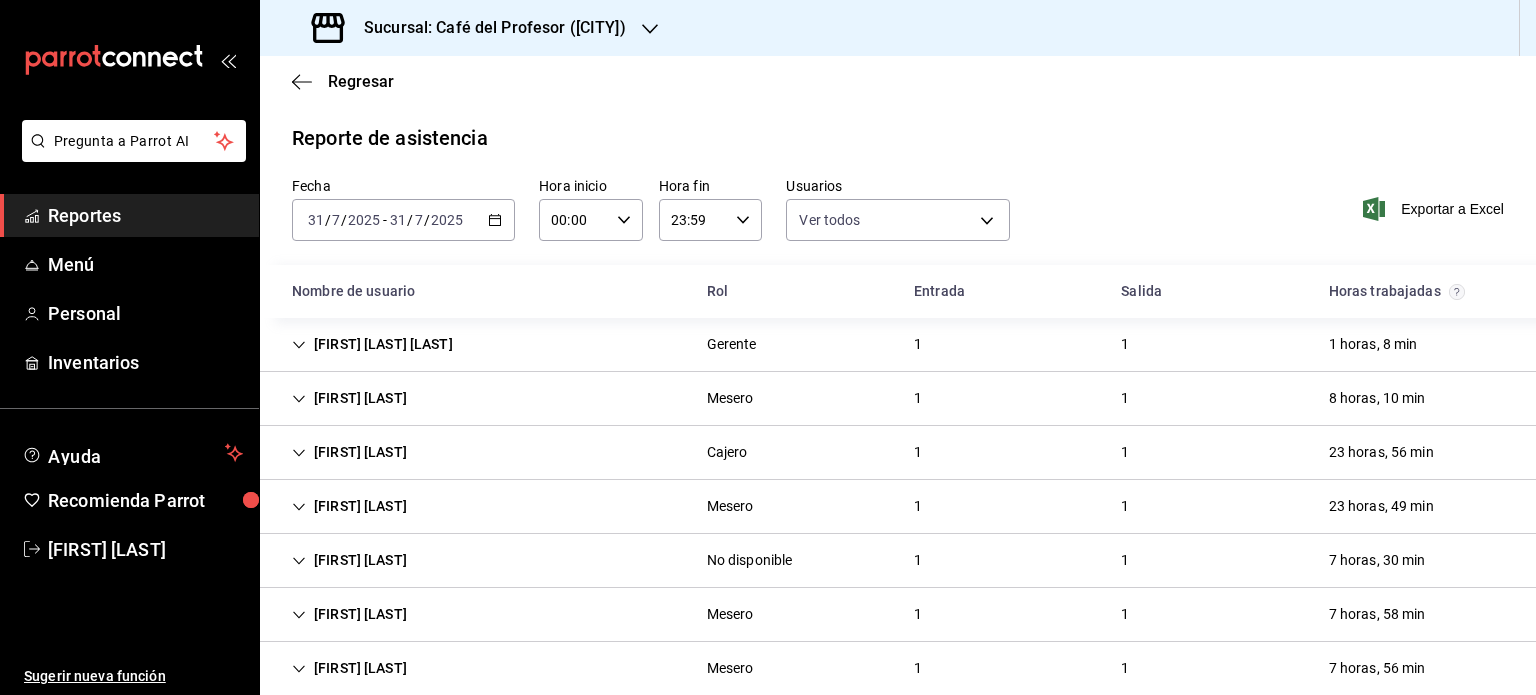 click 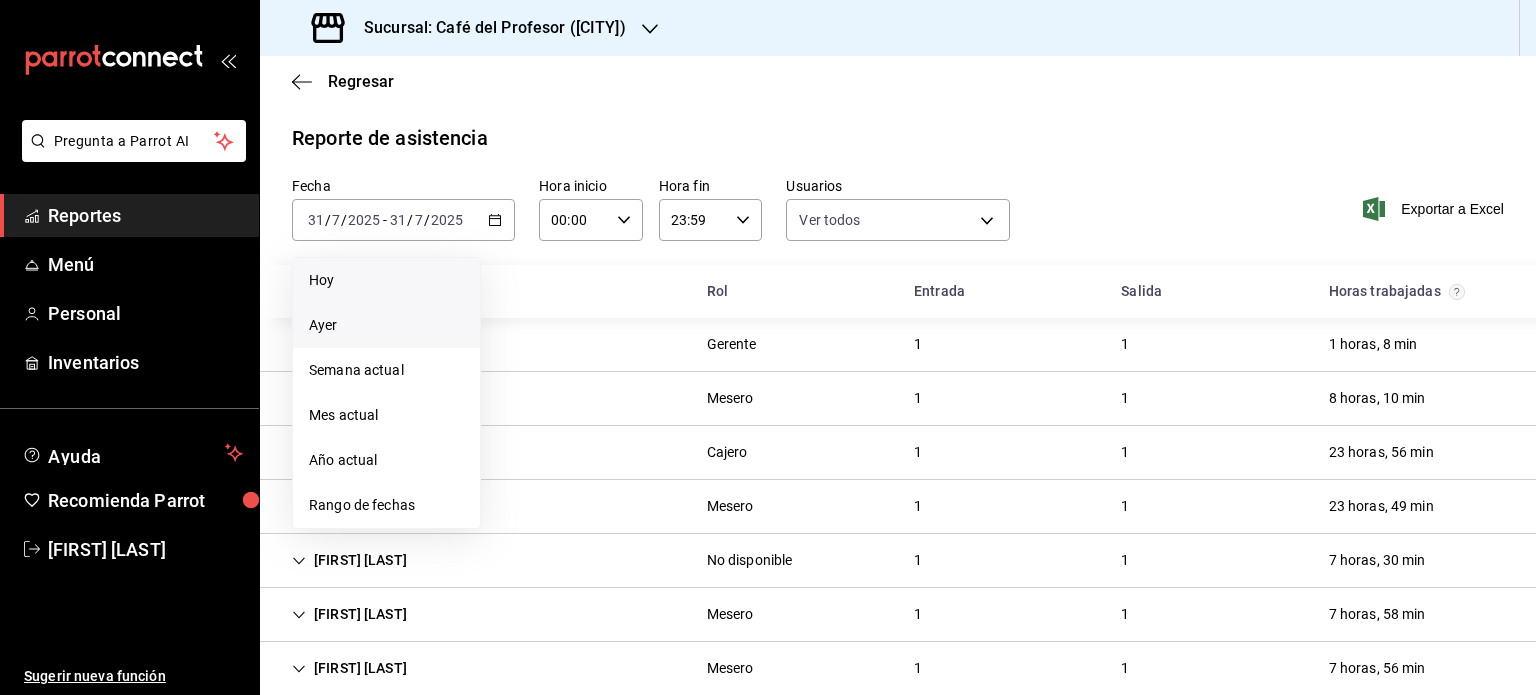 click on "Hoy" at bounding box center (386, 280) 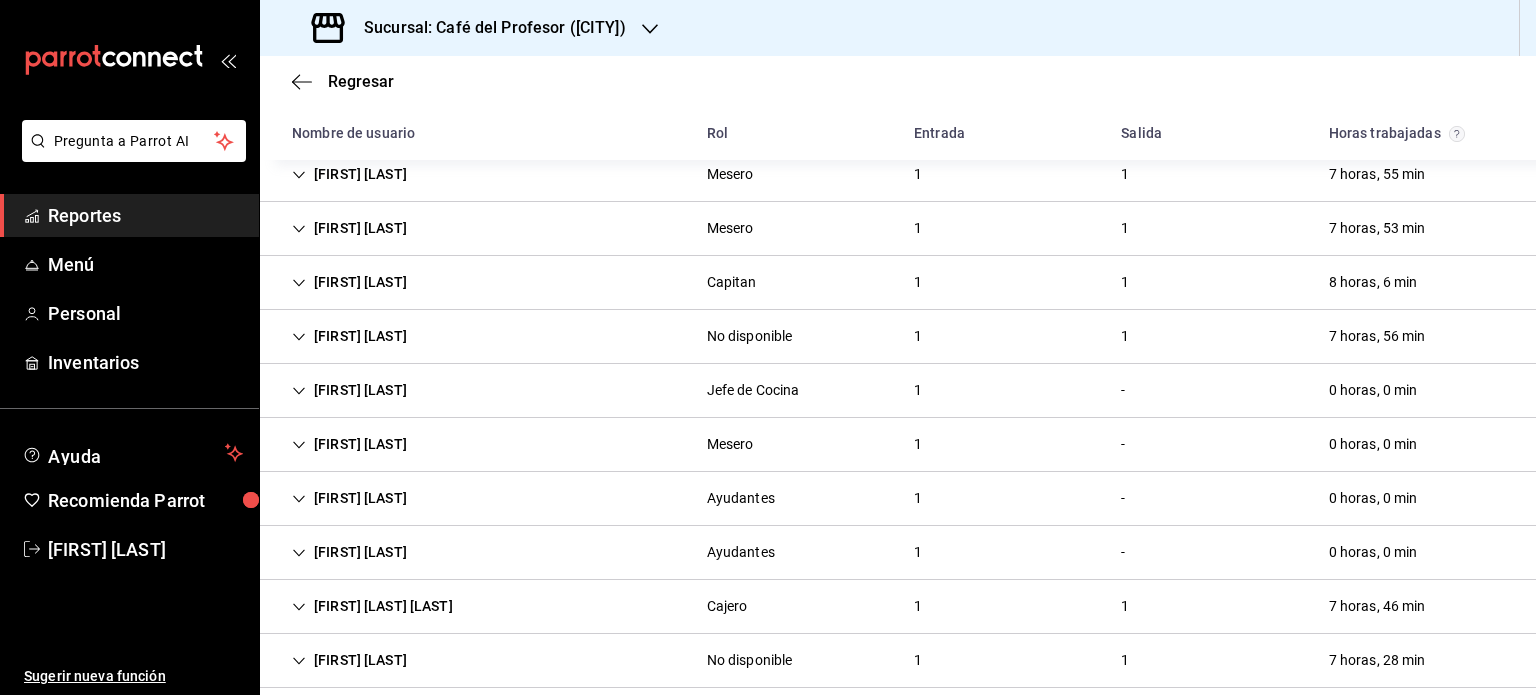 scroll, scrollTop: 462, scrollLeft: 0, axis: vertical 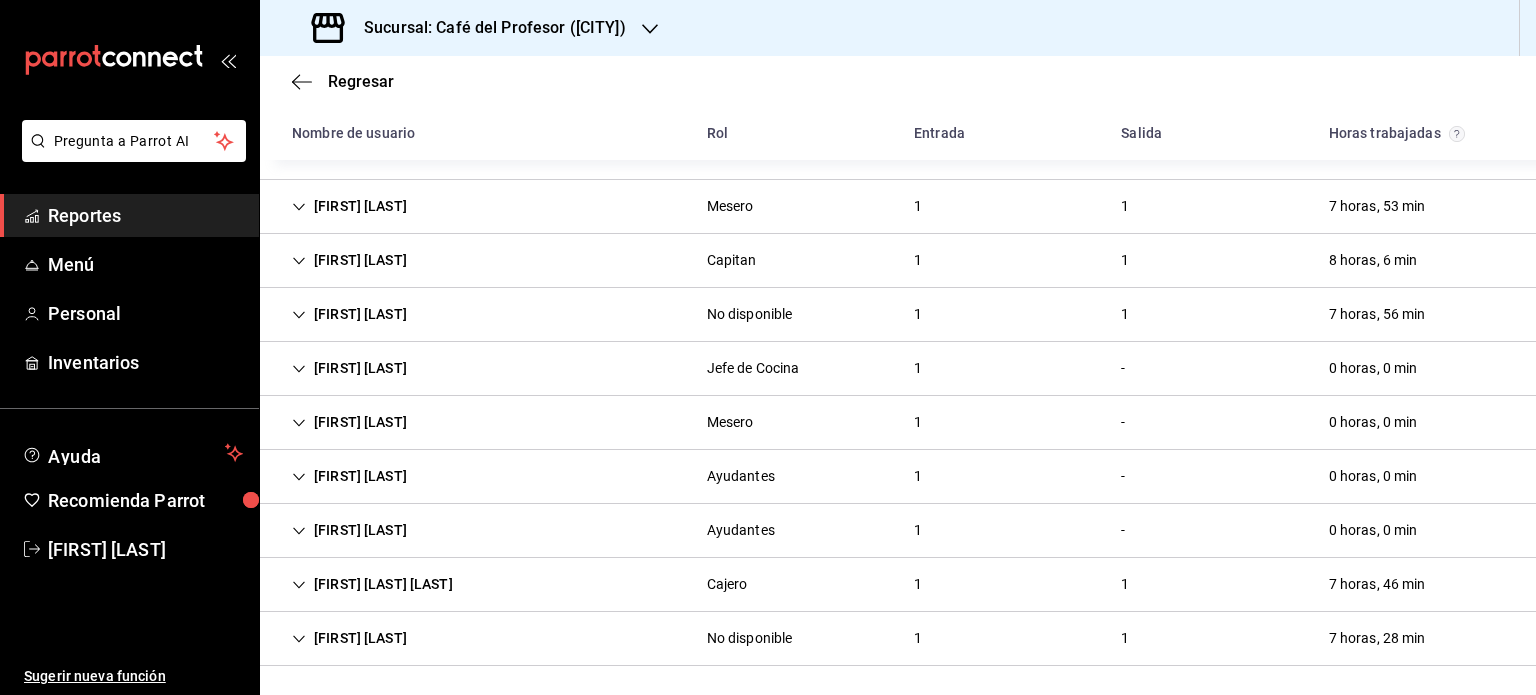 click on "[FIRST] [LAST]" at bounding box center [349, 638] 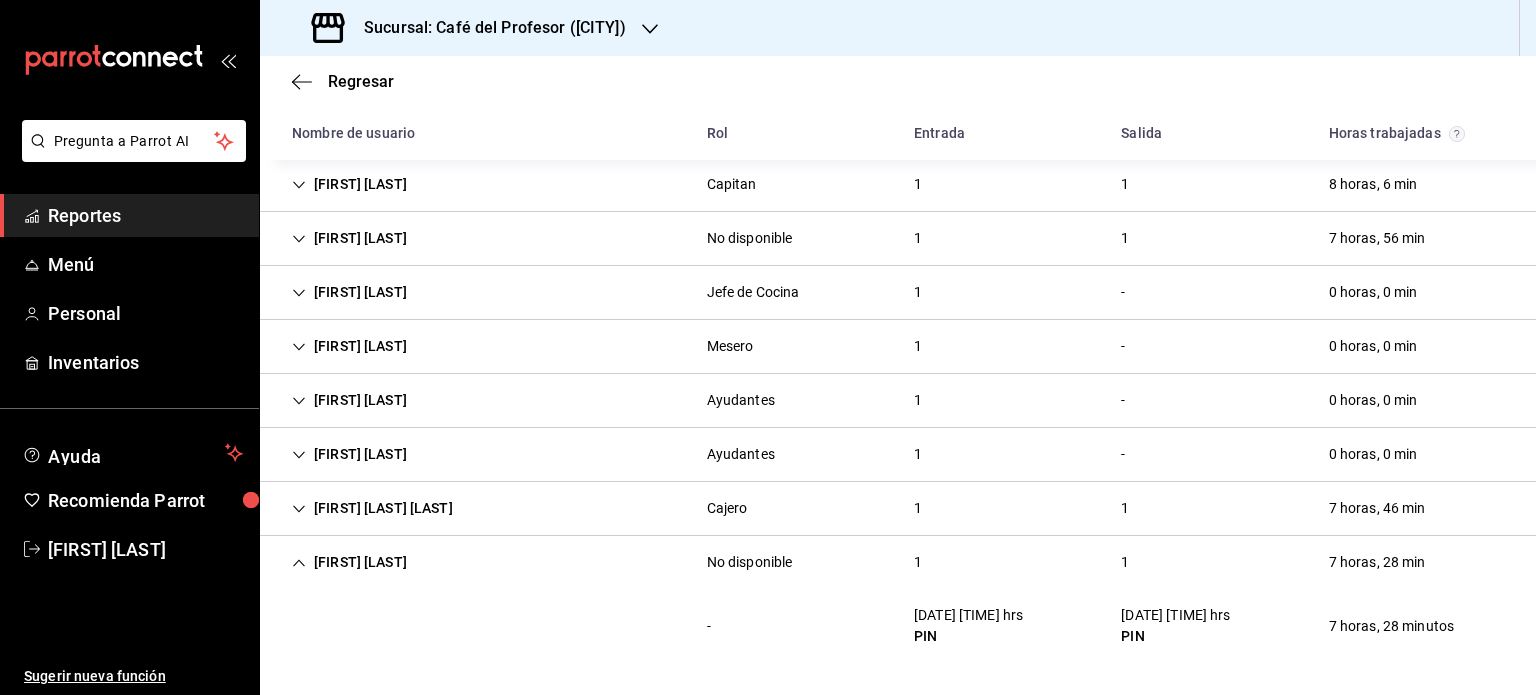 scroll, scrollTop: 535, scrollLeft: 0, axis: vertical 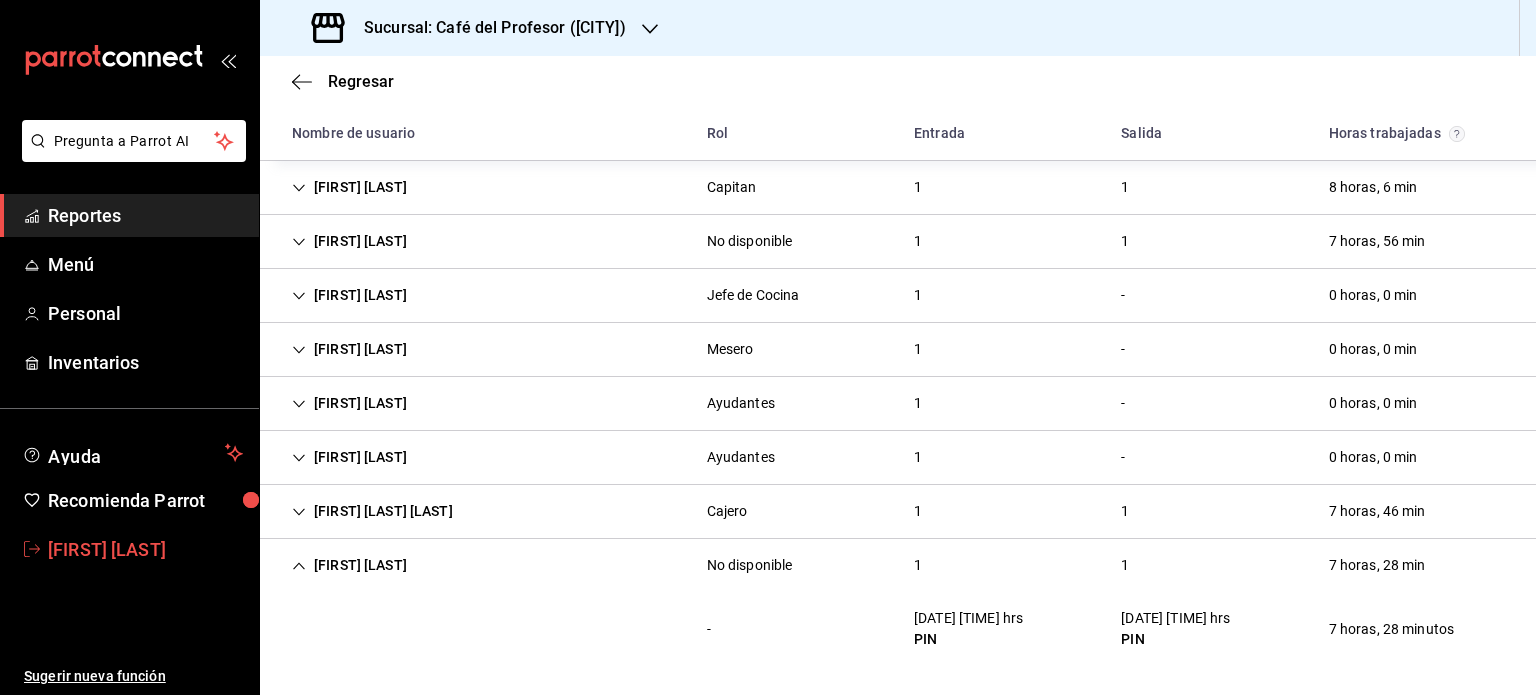 click on "[FIRST] [LAST]" at bounding box center (145, 549) 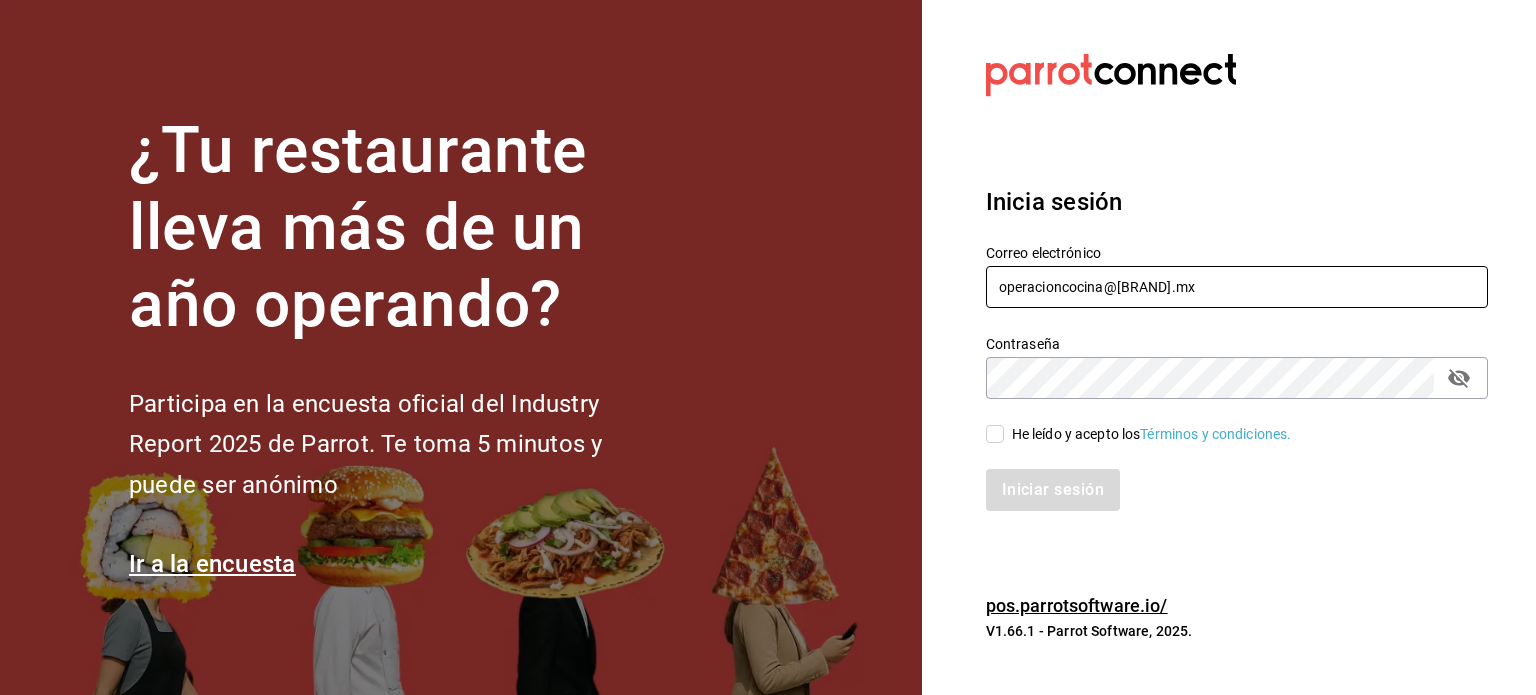 click on "operacioncocina@[BRAND].mx" at bounding box center [1237, 287] 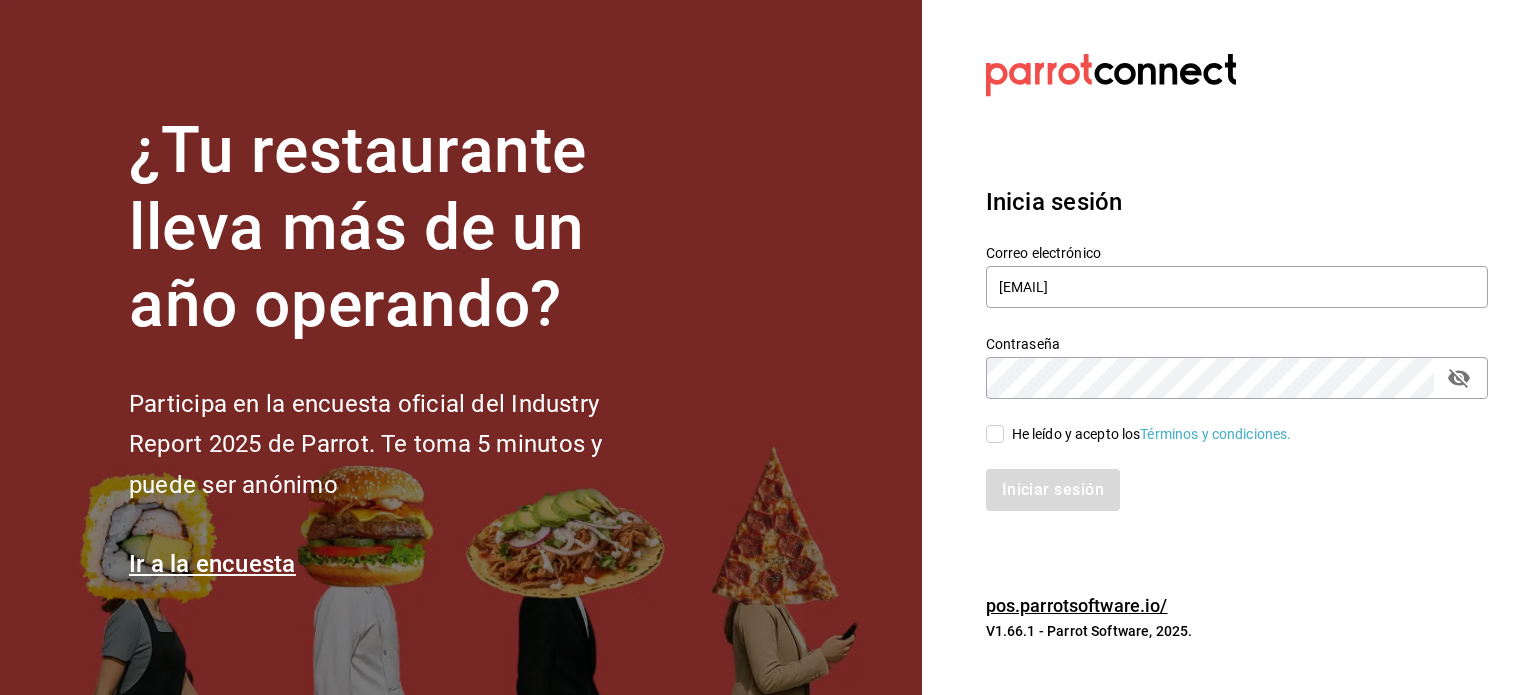 click on "He leído y acepto los  Términos y condiciones." at bounding box center [995, 434] 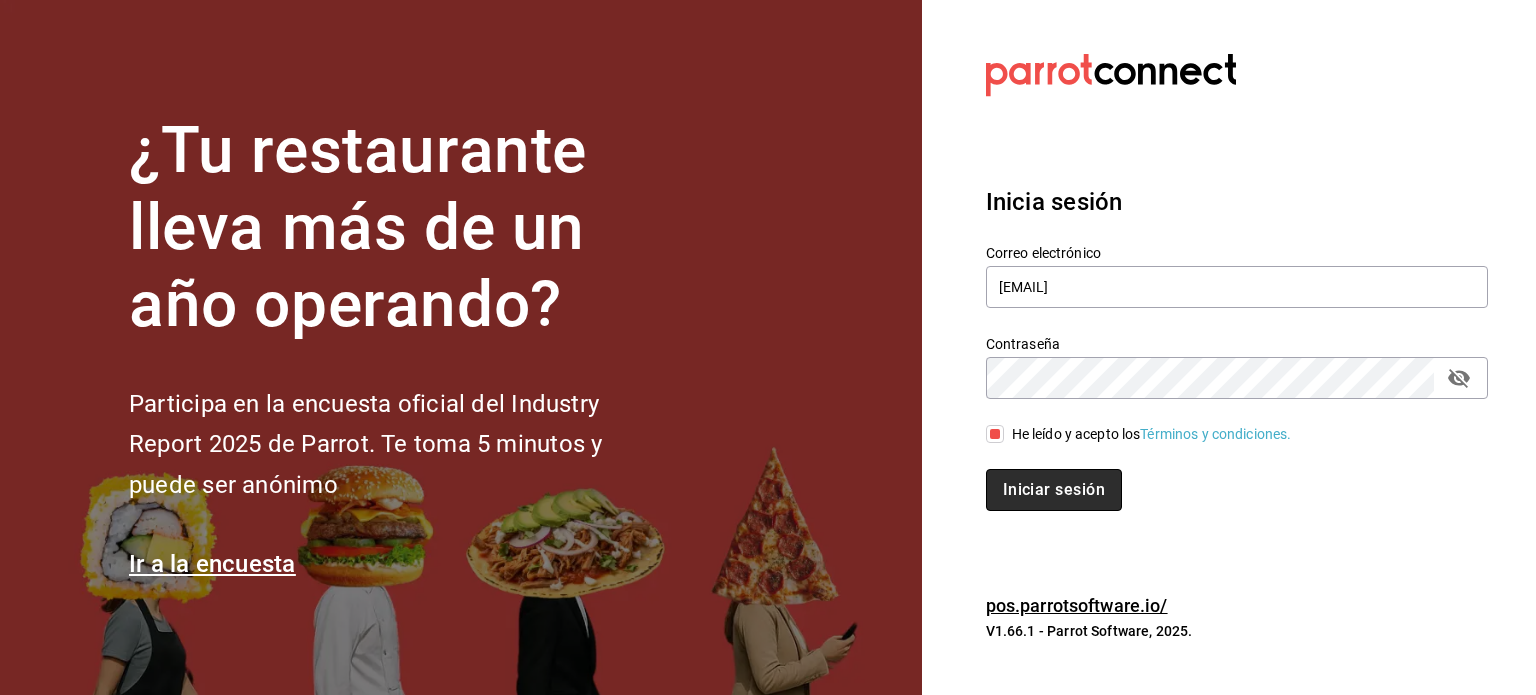 click on "Iniciar sesión" at bounding box center (1054, 490) 